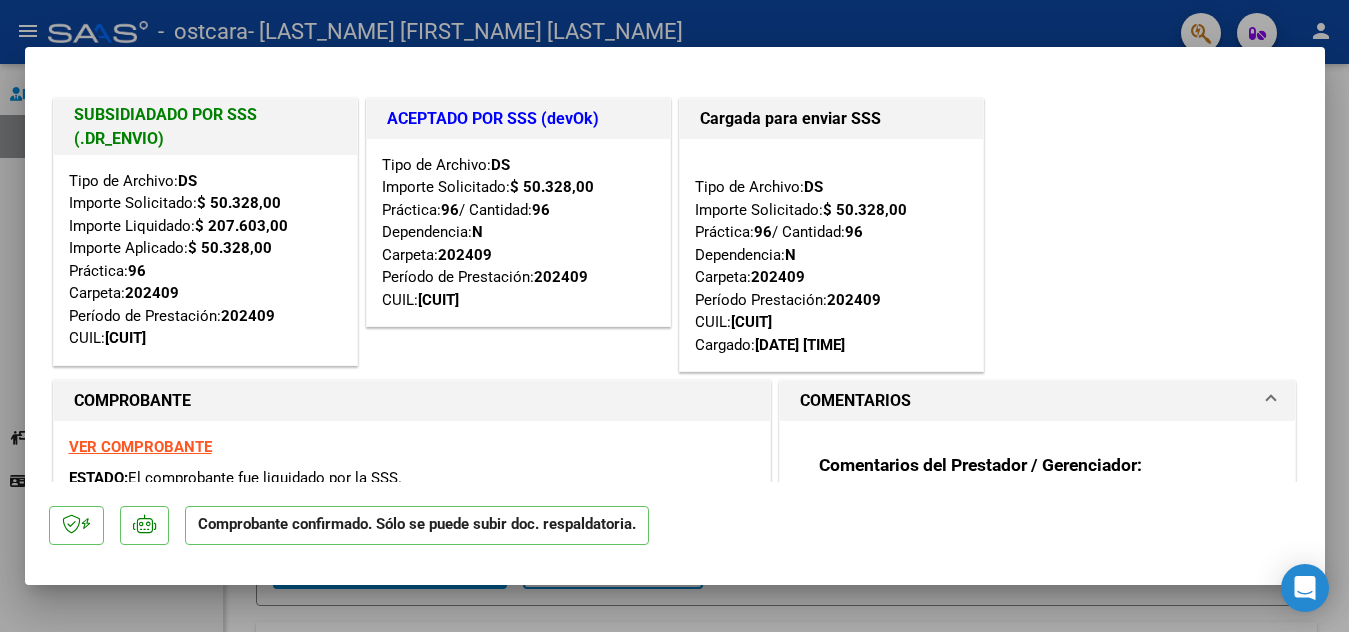 scroll, scrollTop: 0, scrollLeft: 0, axis: both 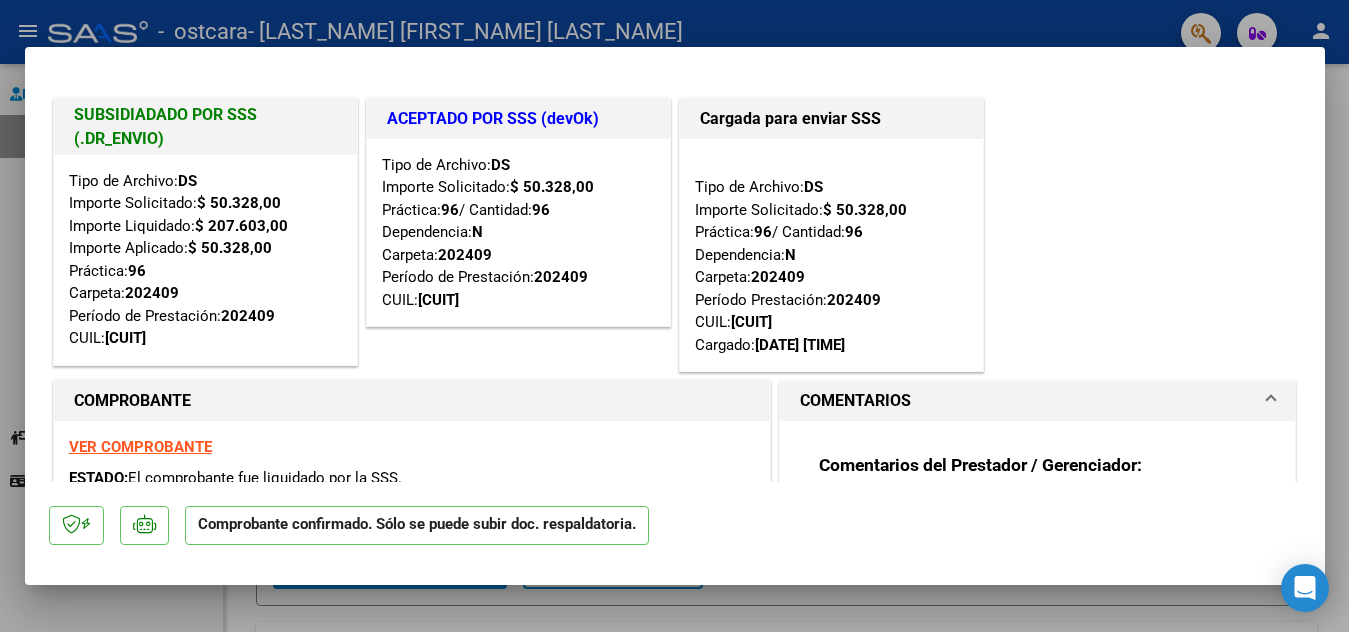 click at bounding box center [674, 316] 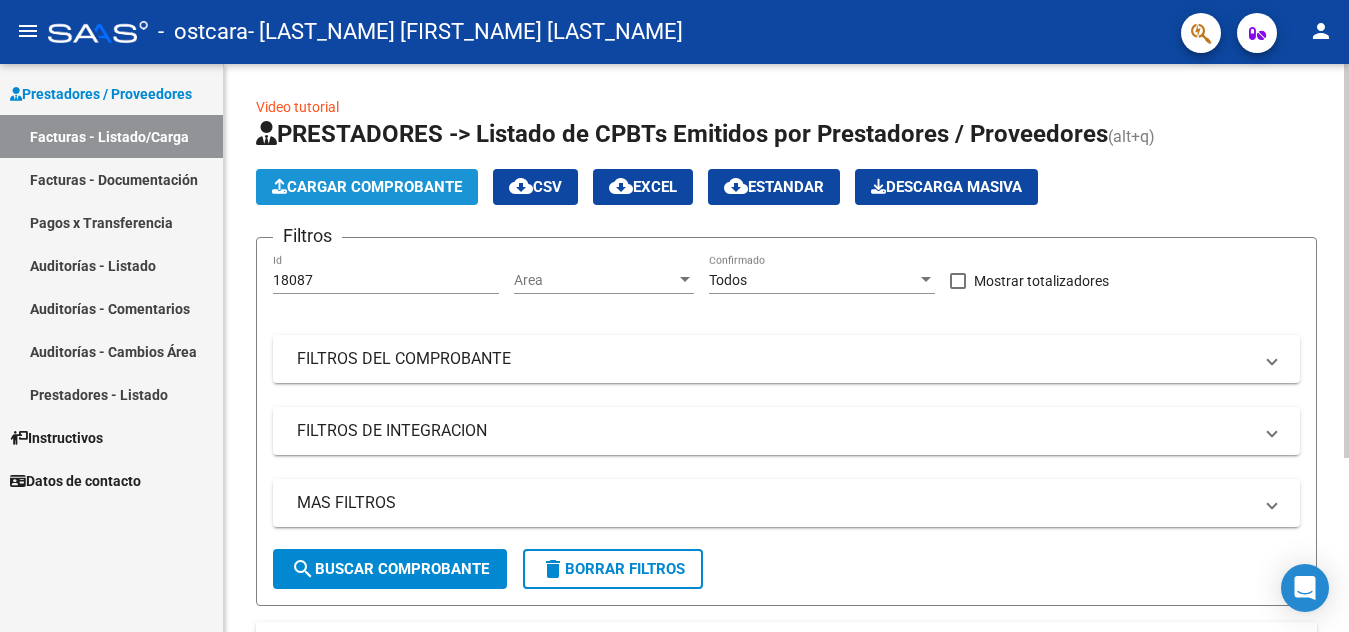 click on "Cargar Comprobante" 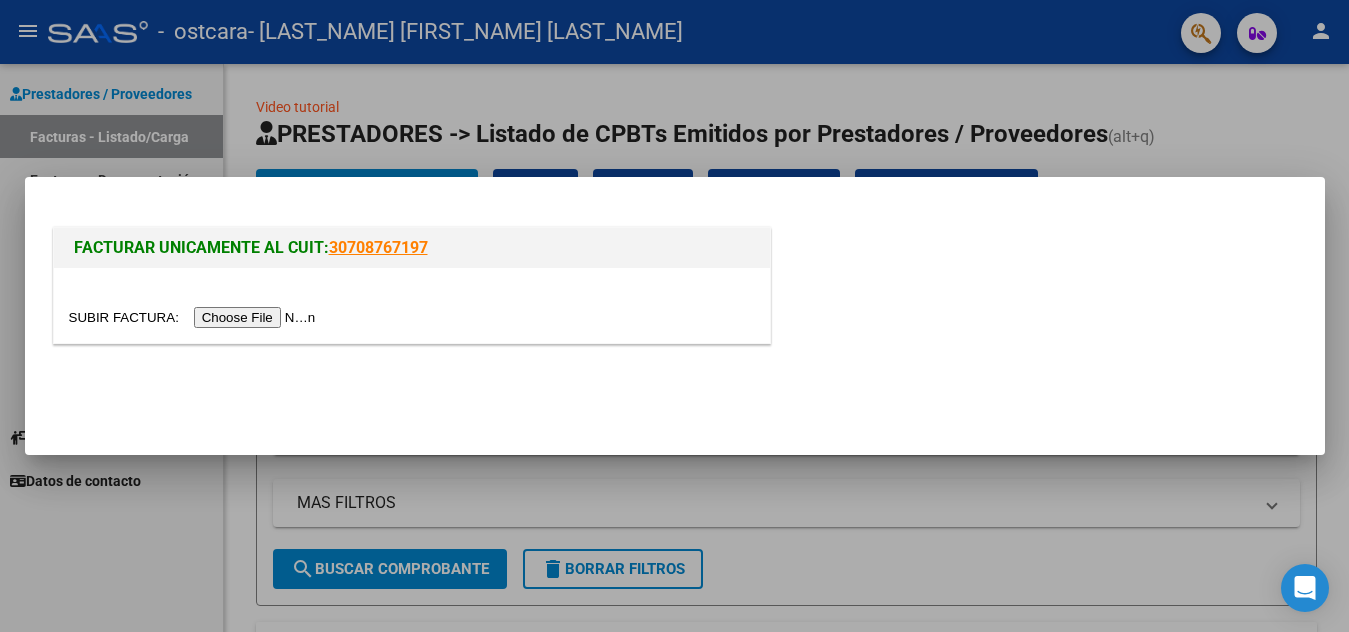 click at bounding box center [195, 317] 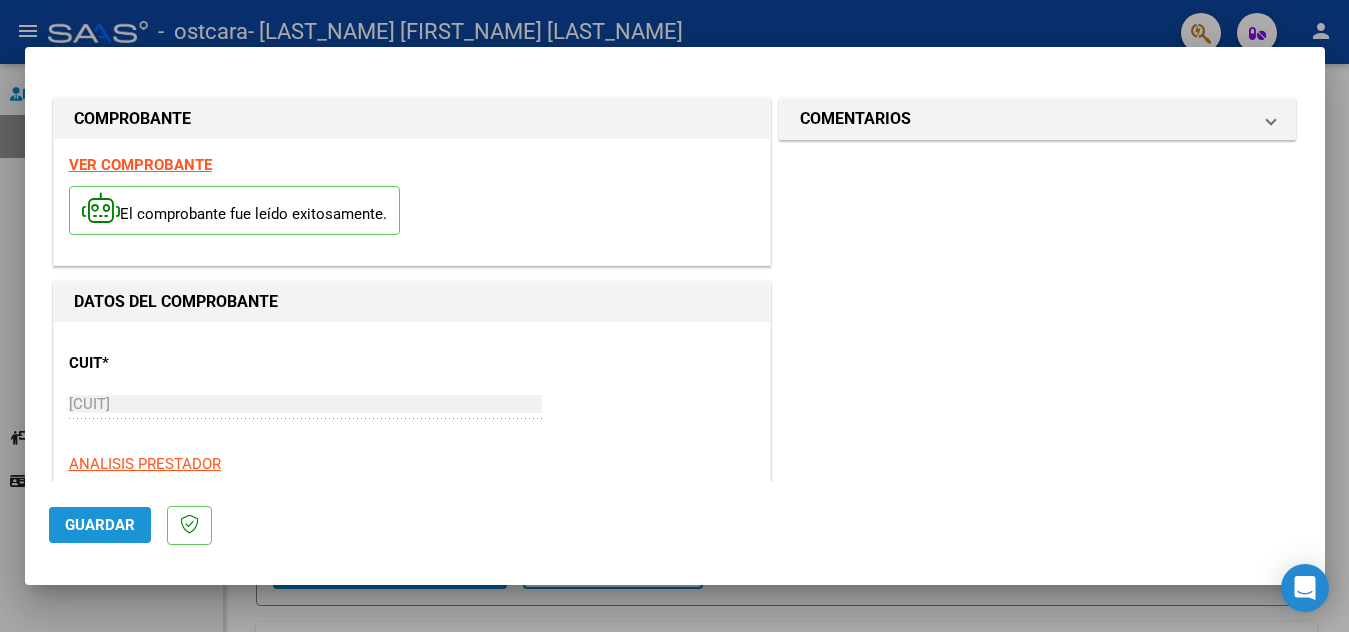 click on "Guardar" 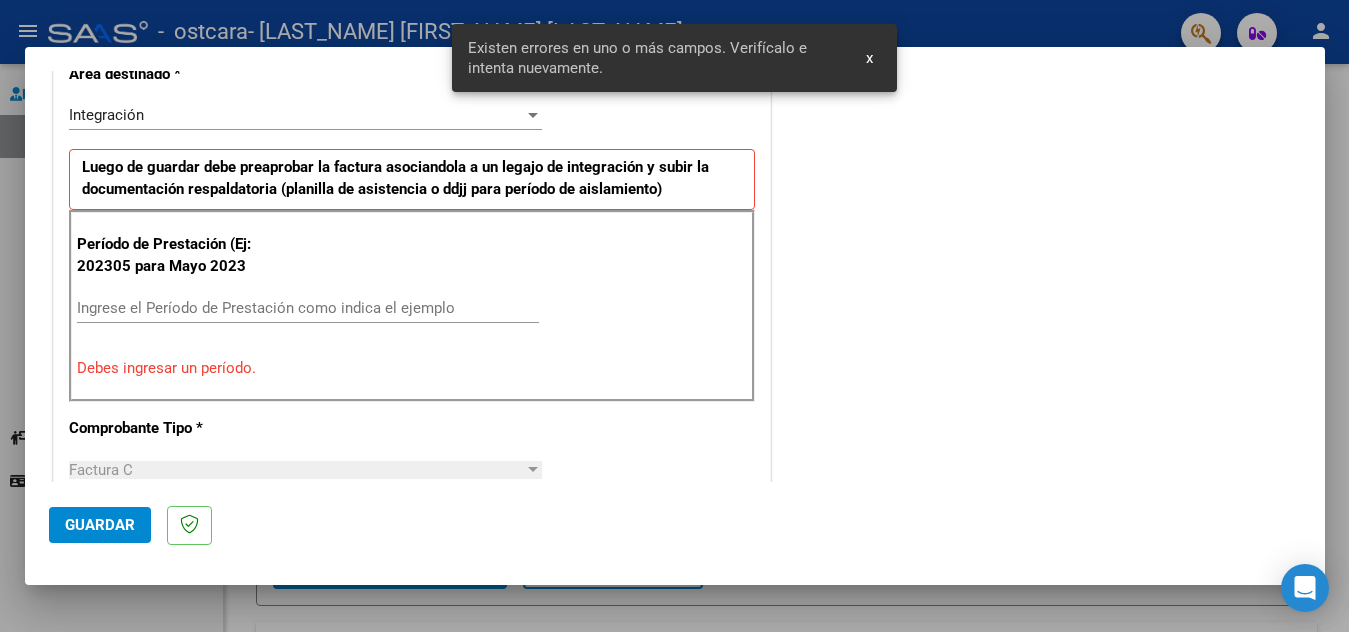 scroll, scrollTop: 453, scrollLeft: 0, axis: vertical 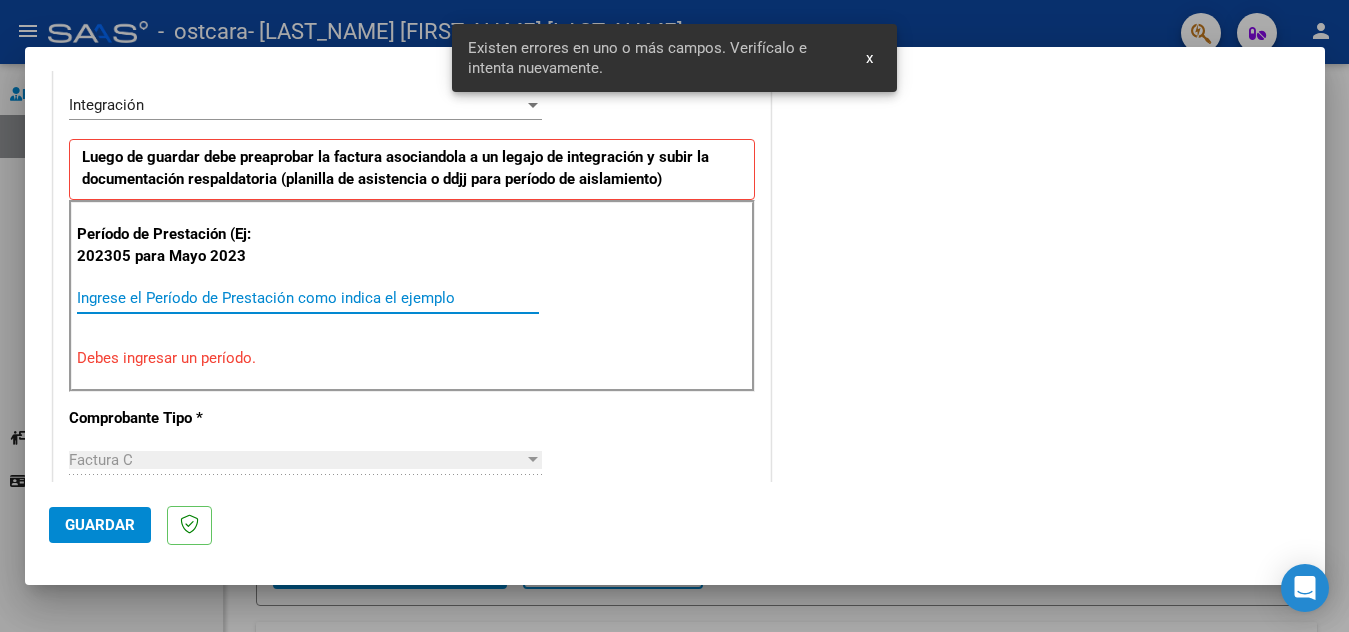 click on "Ingrese el Período de Prestación como indica el ejemplo" at bounding box center (308, 298) 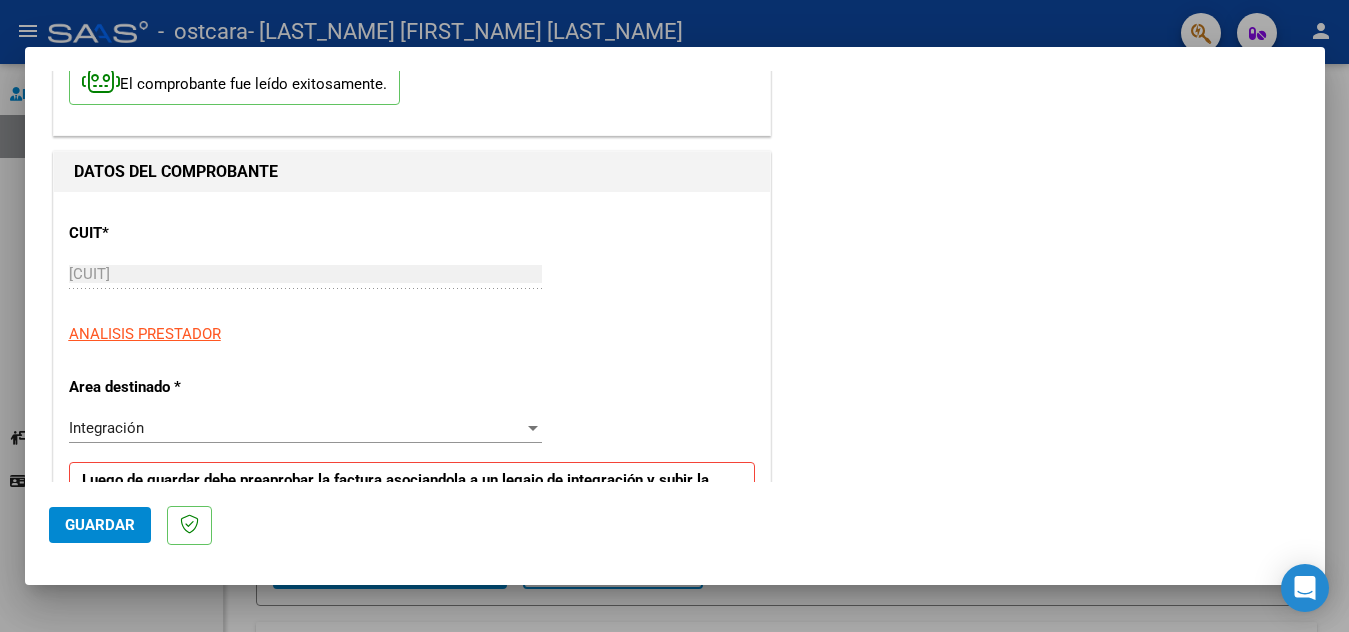 scroll, scrollTop: 400, scrollLeft: 0, axis: vertical 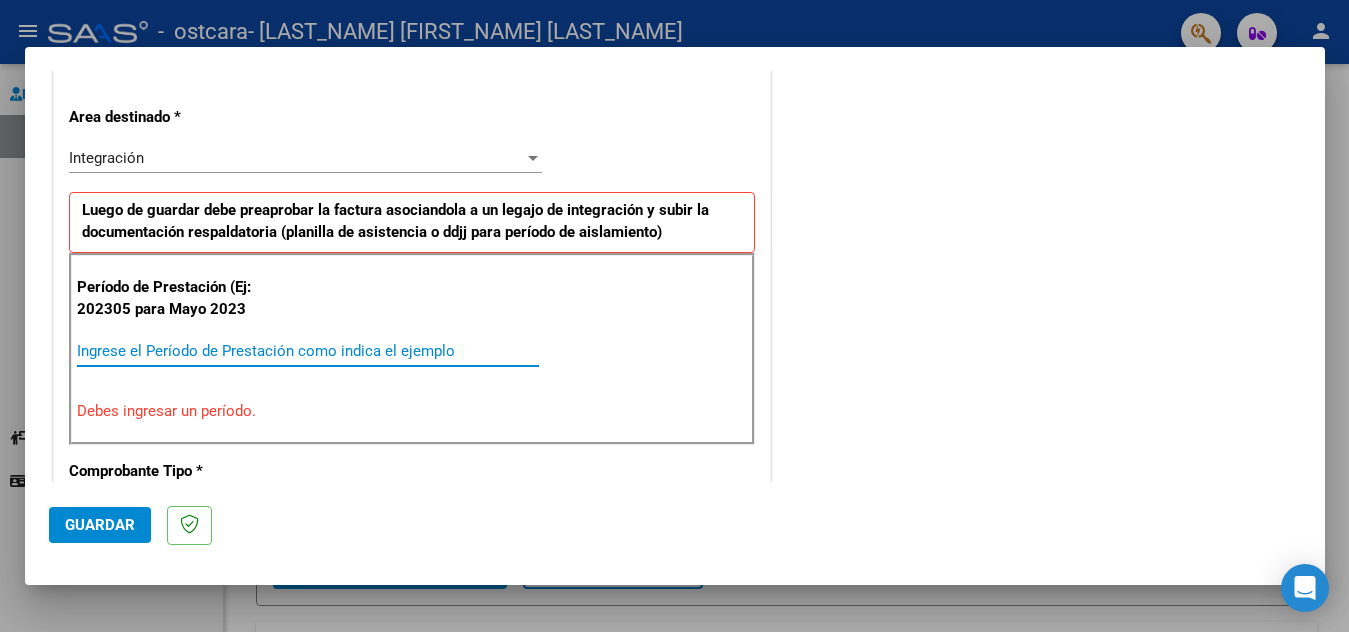 click on "Ingrese el Período de Prestación como indica el ejemplo" at bounding box center (308, 351) 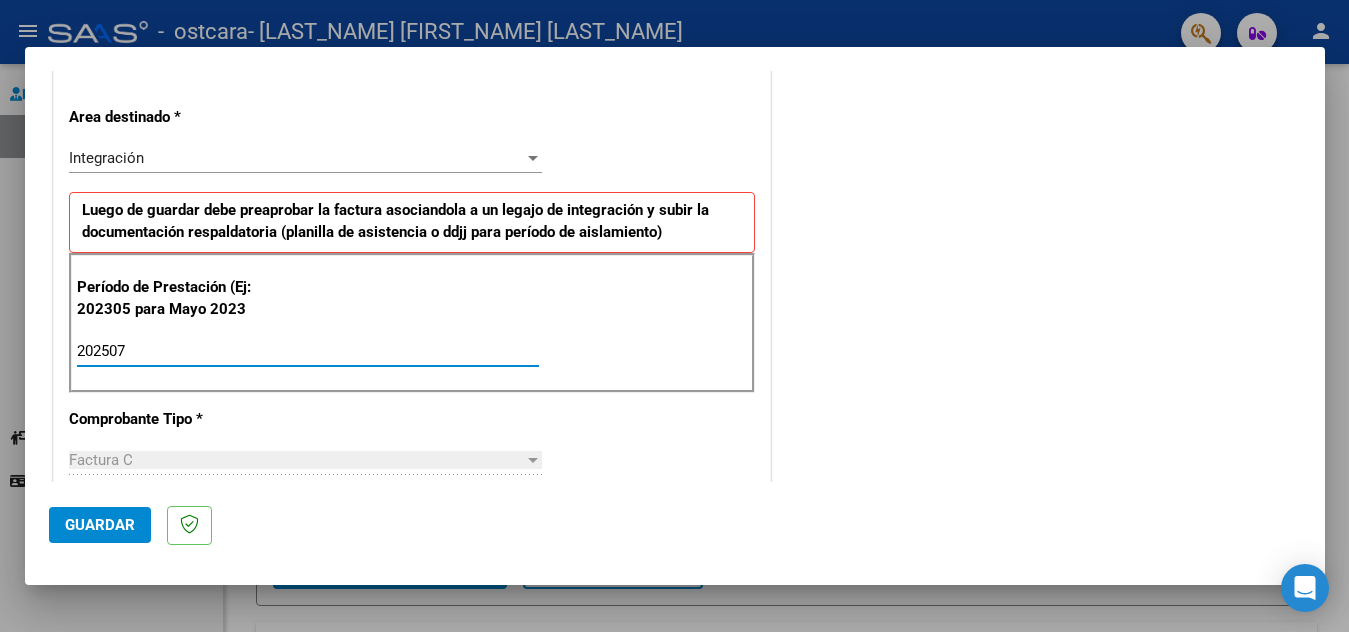 type on "202507" 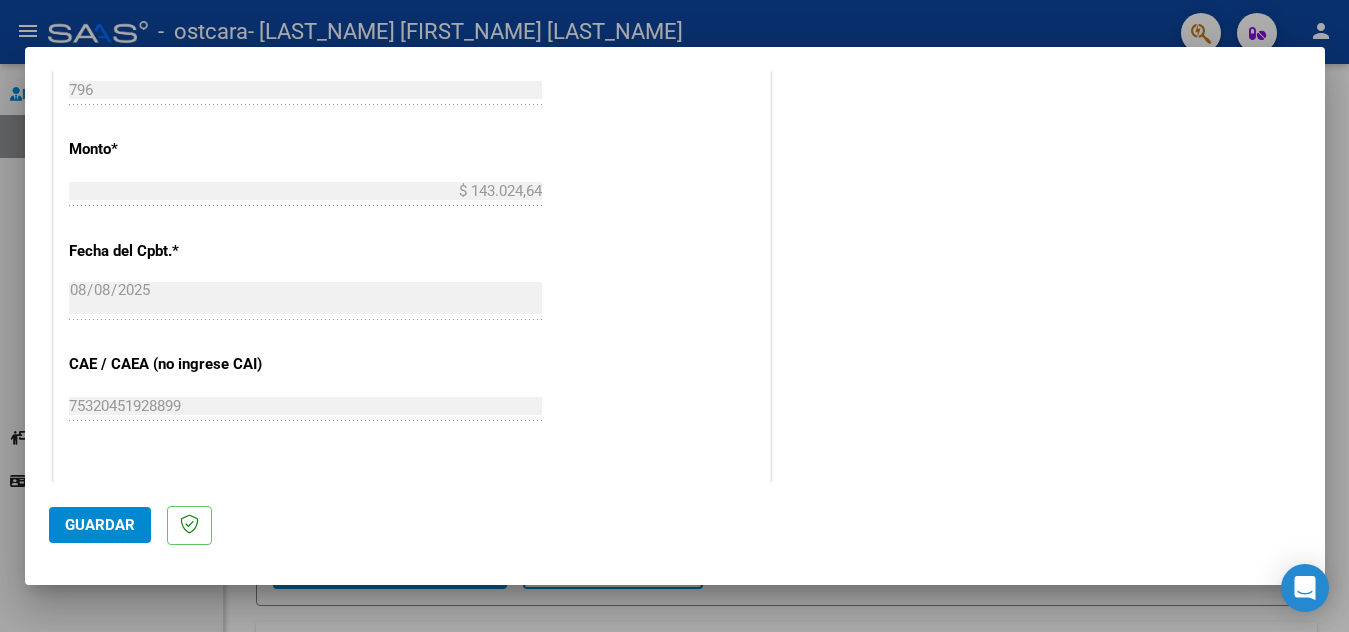 scroll, scrollTop: 1120, scrollLeft: 0, axis: vertical 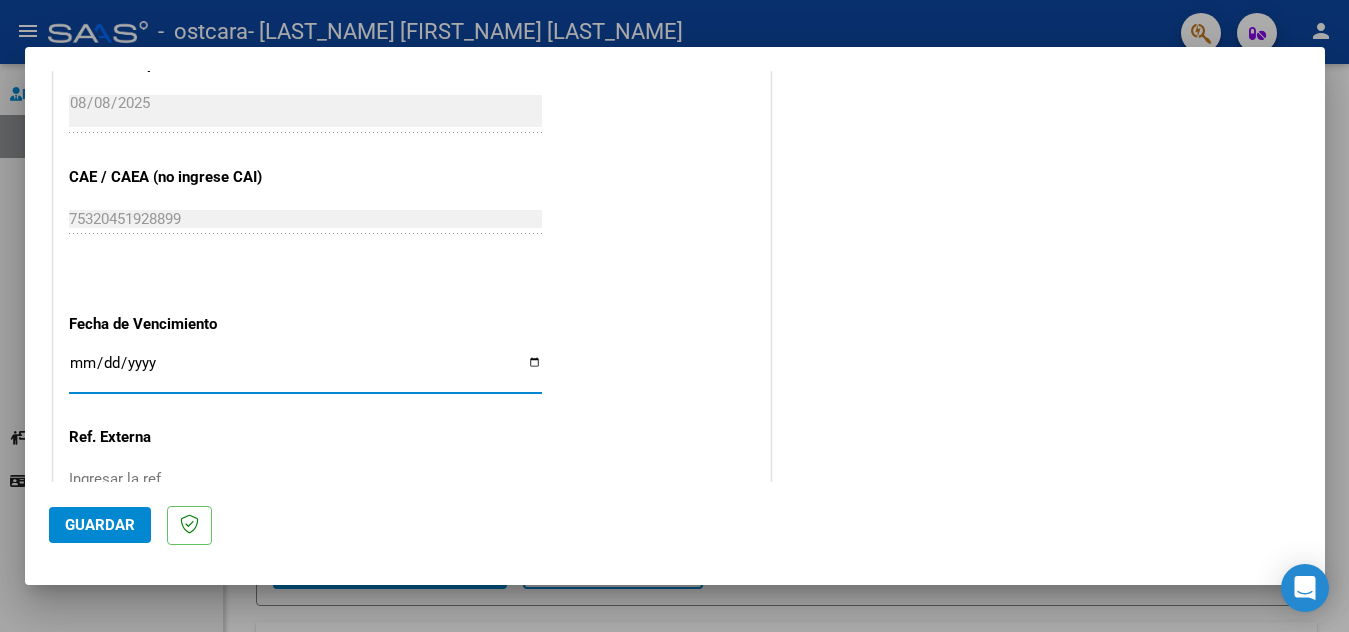 click on "Ingresar la fecha" at bounding box center [305, 371] 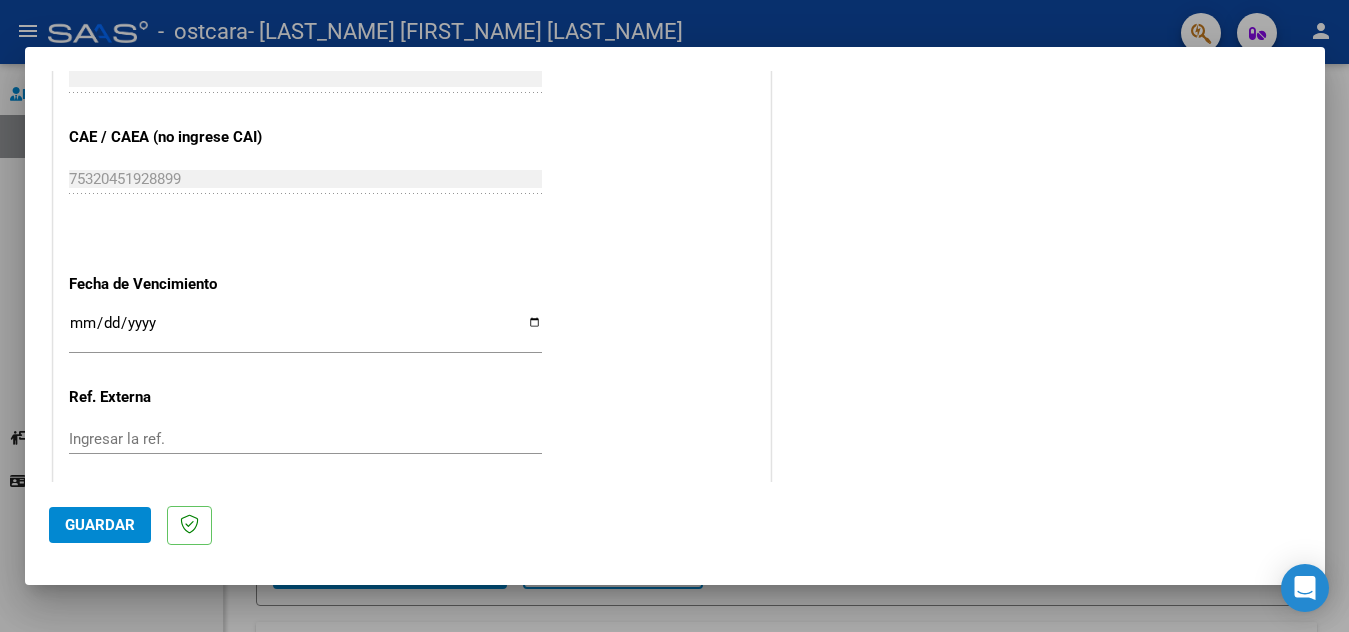 scroll, scrollTop: 1280, scrollLeft: 0, axis: vertical 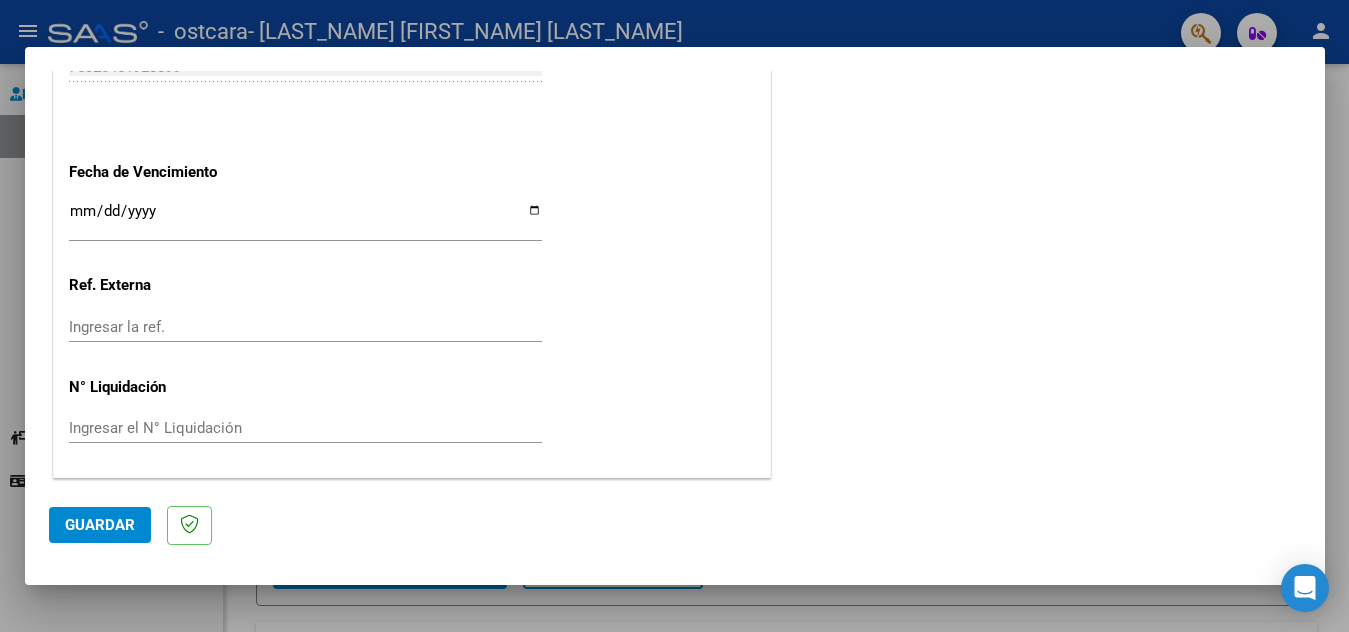 click on "Guardar" 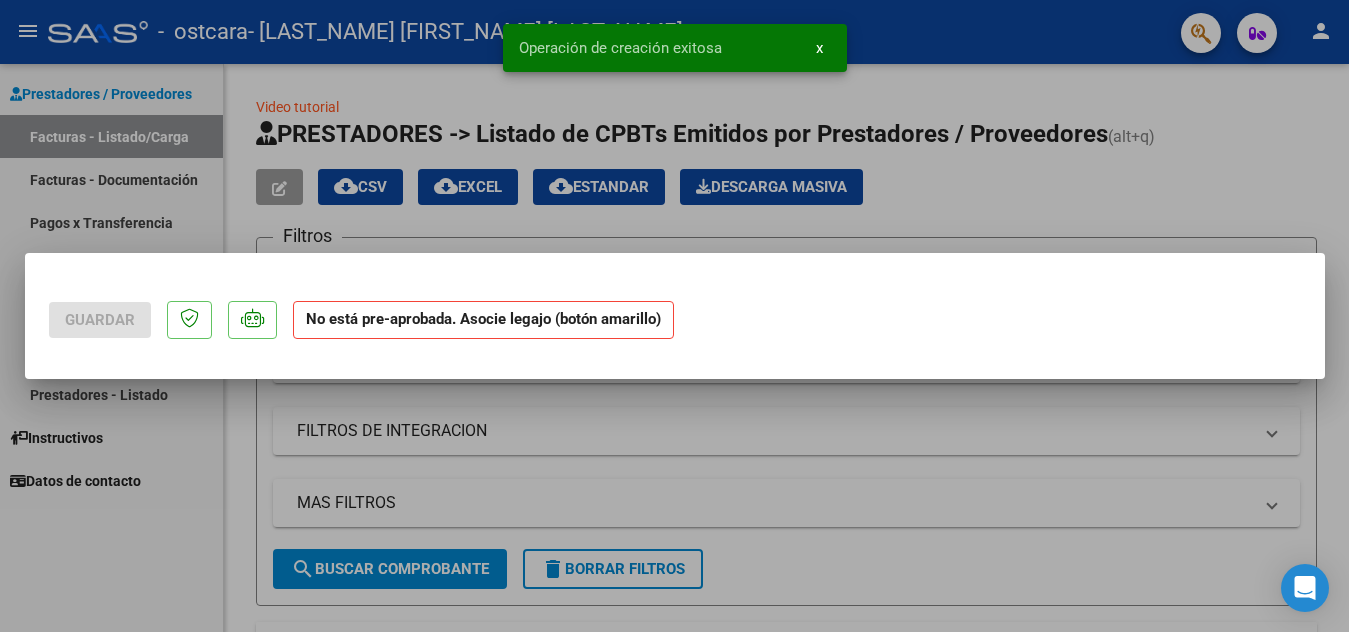 scroll, scrollTop: 0, scrollLeft: 0, axis: both 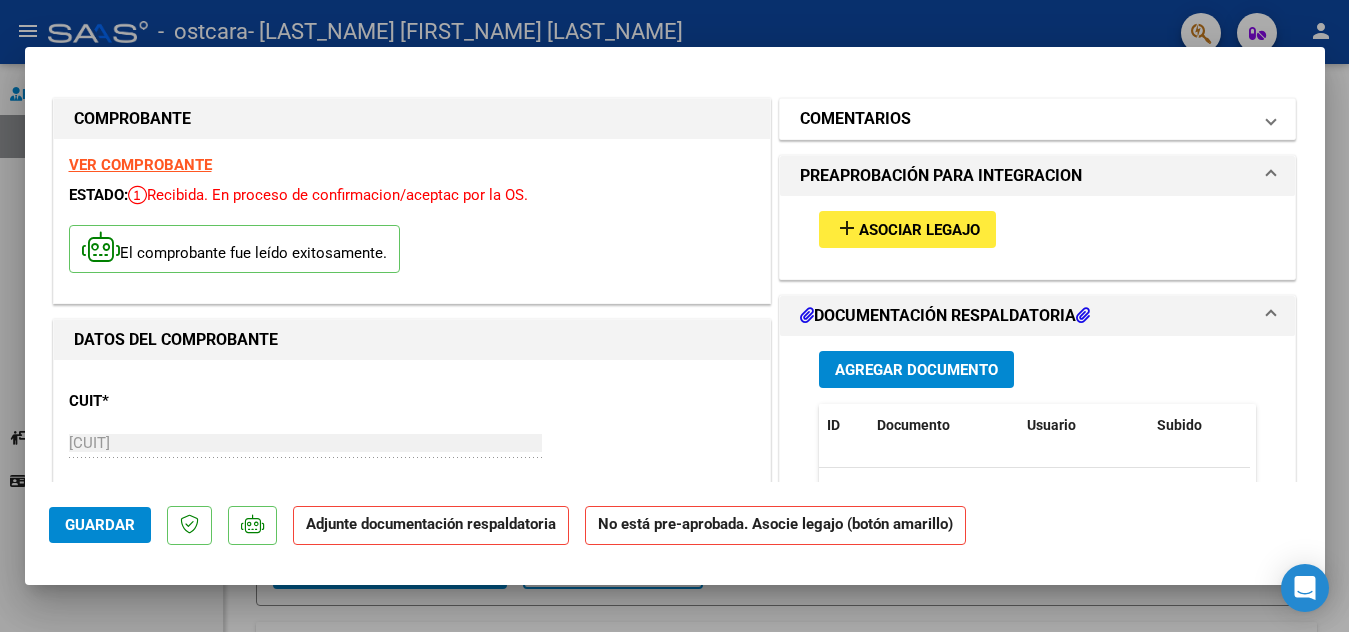 click on "COMENTARIOS" at bounding box center (1034, 119) 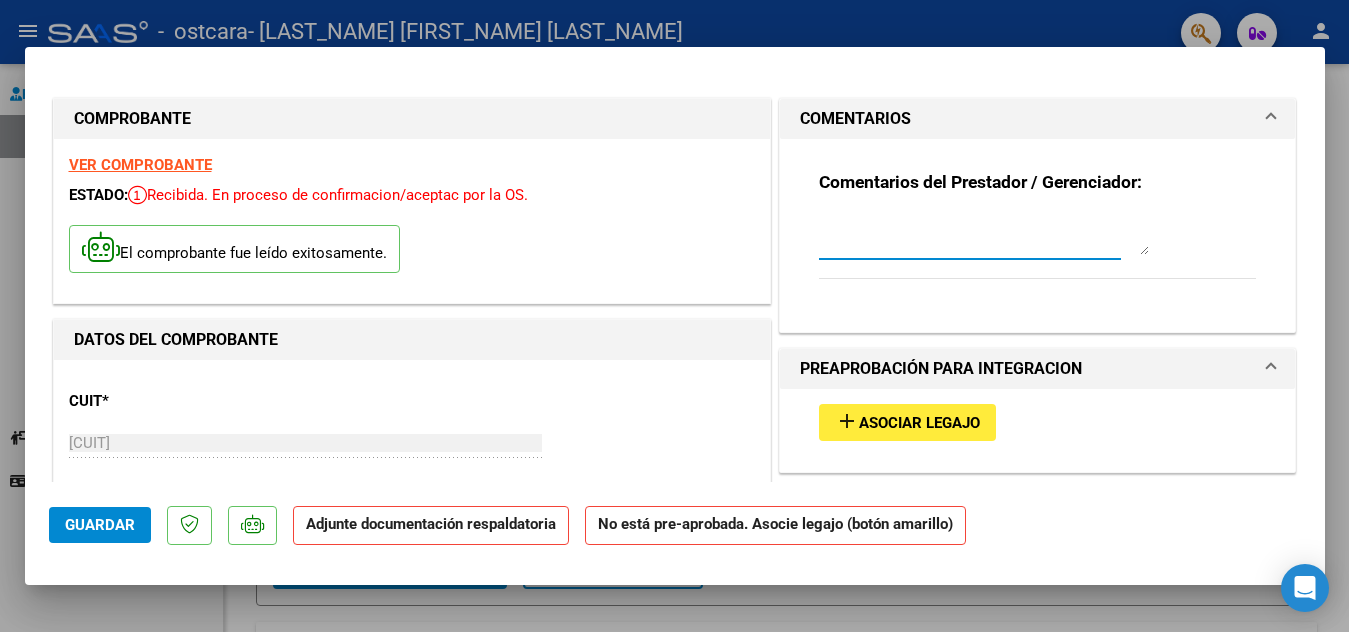 click at bounding box center (984, 235) 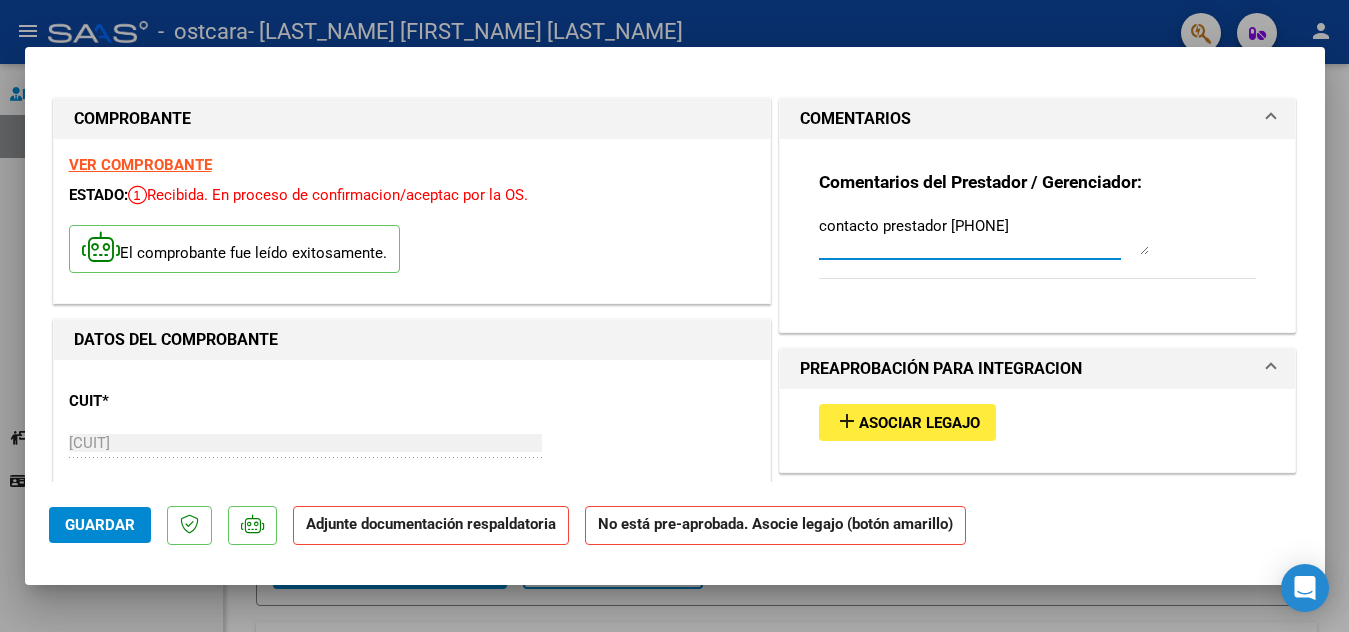 type on "contacto prestador [PHONE]" 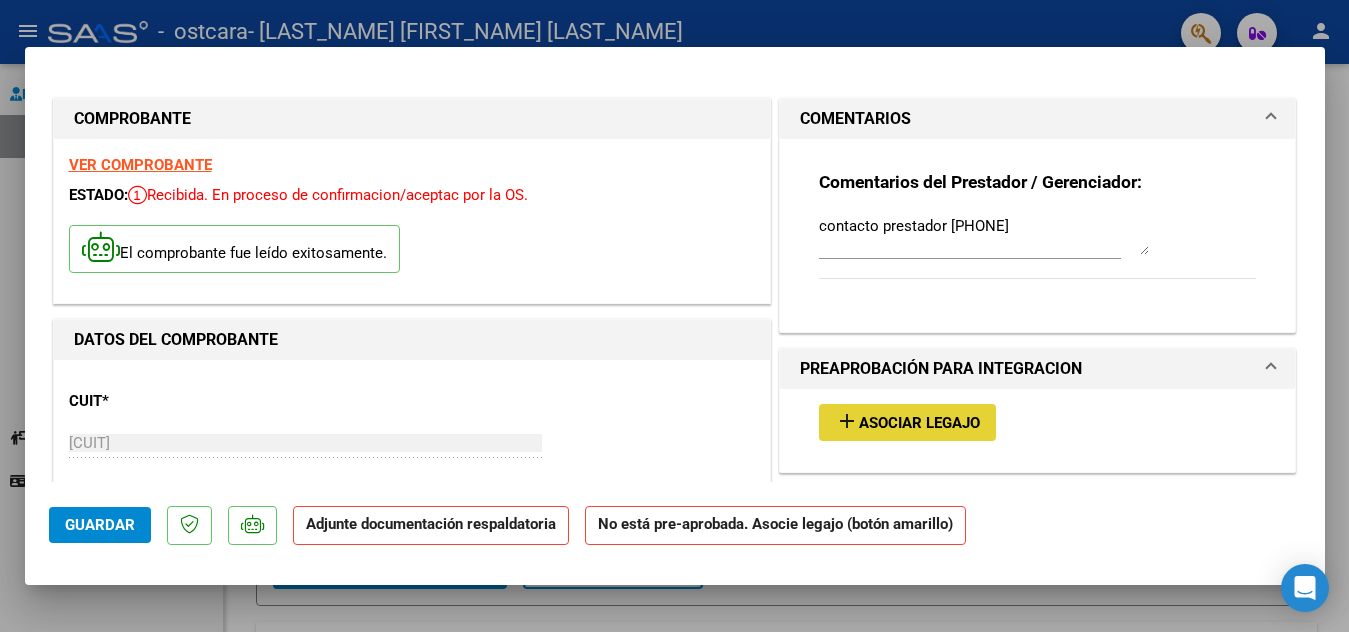 click on "Asociar Legajo" at bounding box center [919, 423] 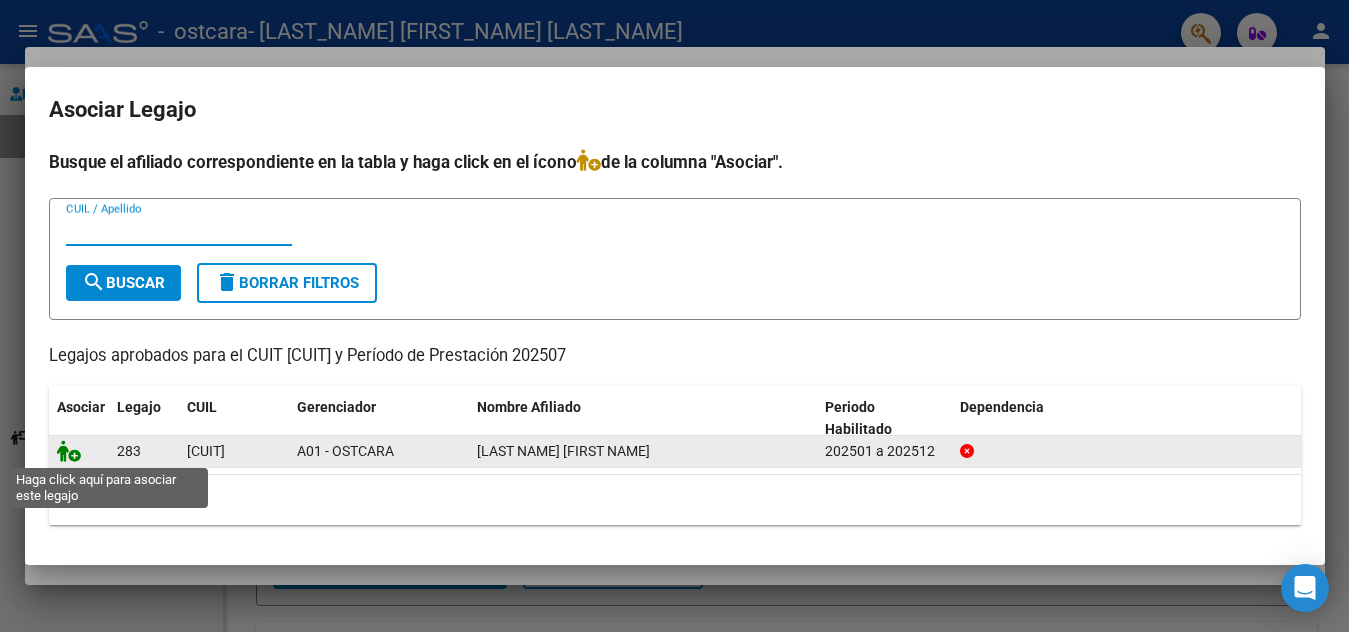 click 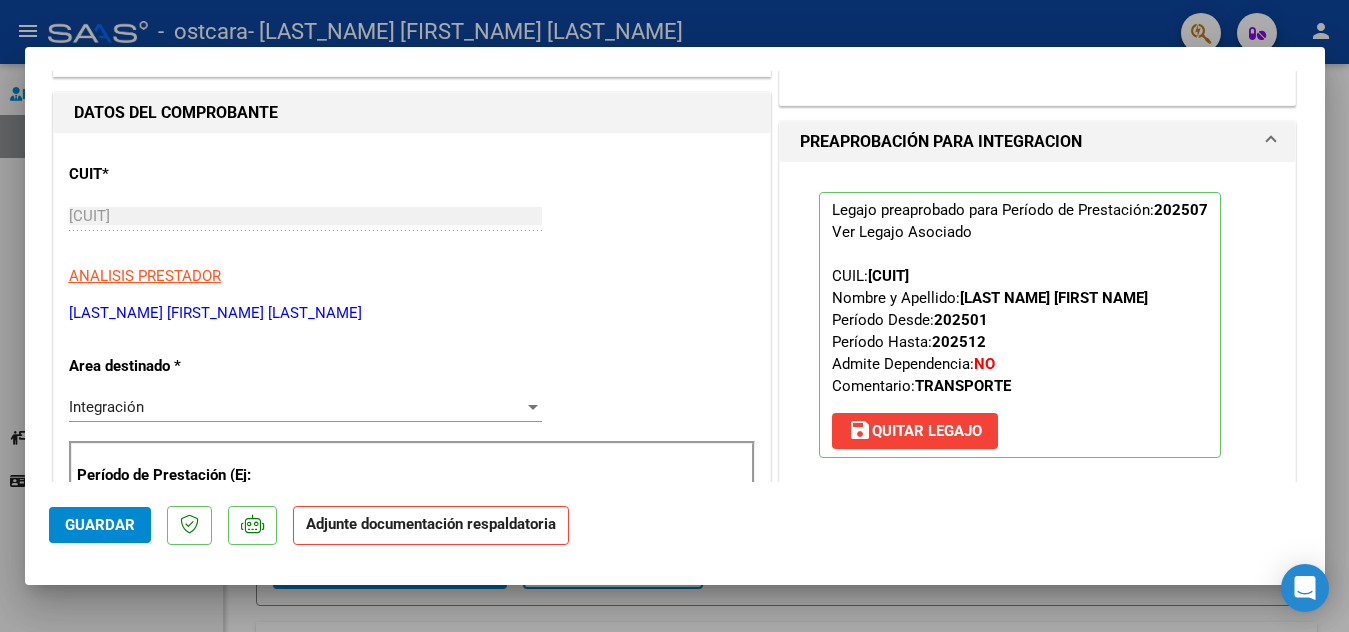 scroll, scrollTop: 307, scrollLeft: 0, axis: vertical 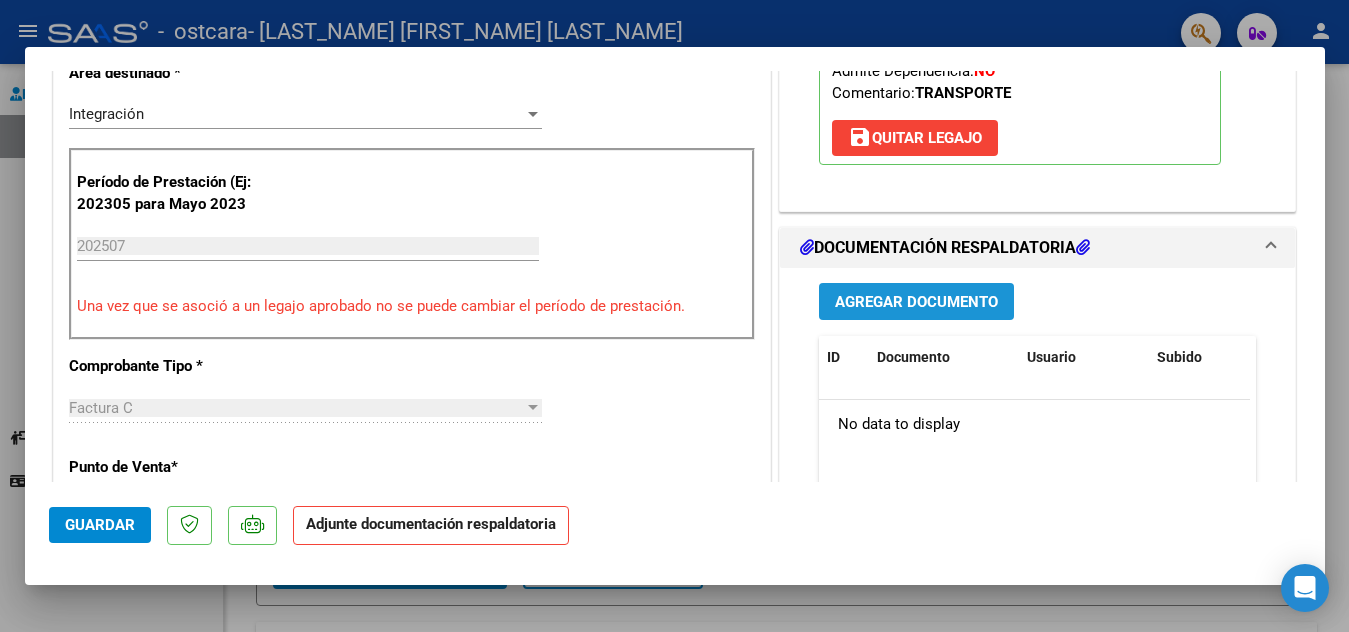click on "Agregar Documento" at bounding box center (916, 302) 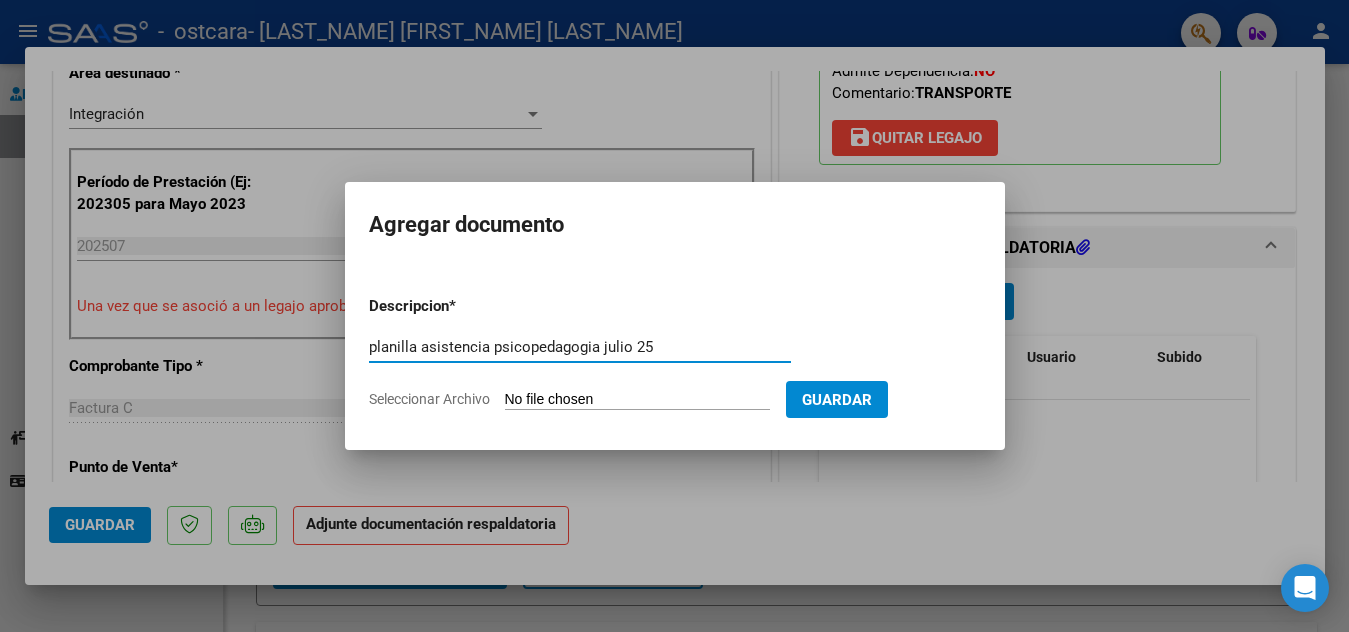 type on "planilla asistencia psicopedagogia julio 25" 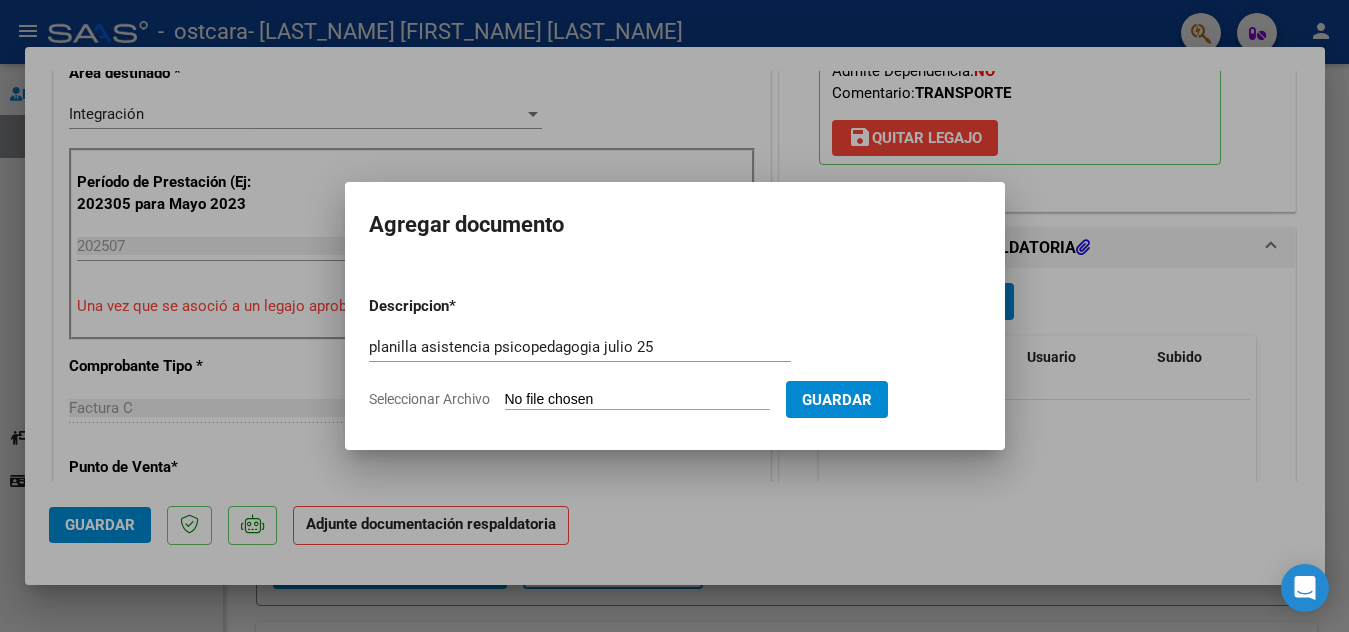 type on "C:\fakepath\planilla asistencia Indabera [MONTH] [YEAR] psicopedagogia.pdf" 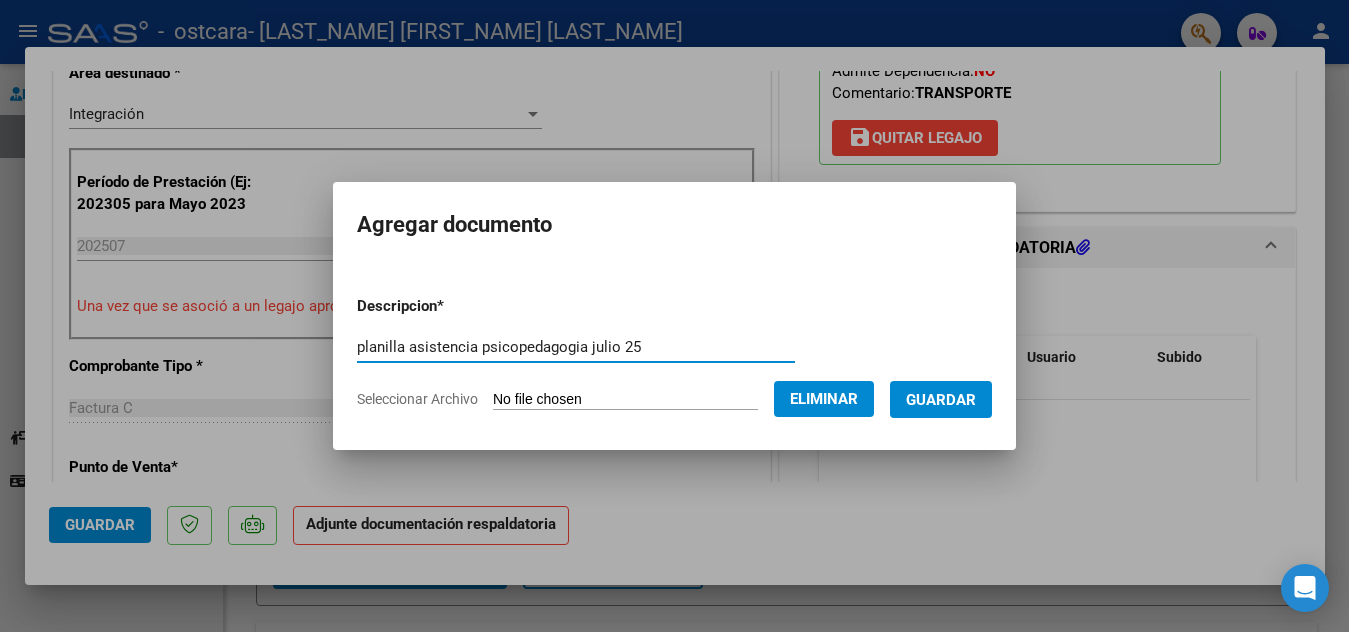 click on "planilla asistencia psicopedagogia julio 25" at bounding box center [576, 347] 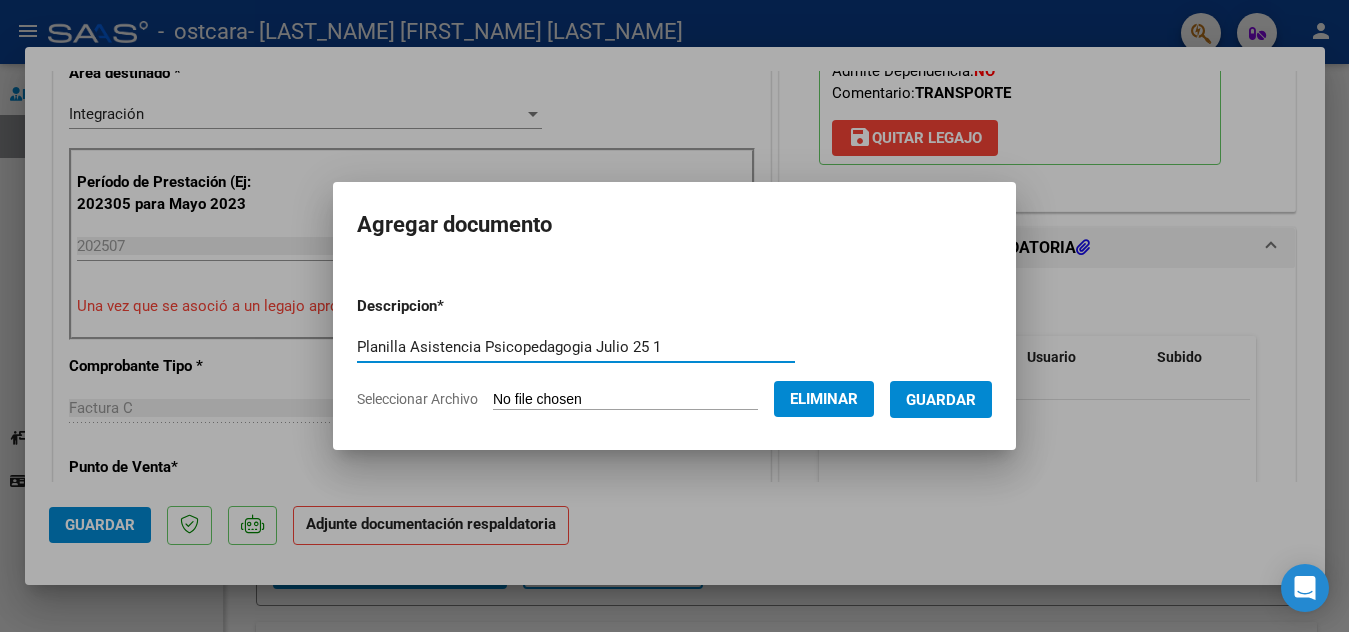 type on "Planilla Asistencia Psicopedagogia Julio 25 1" 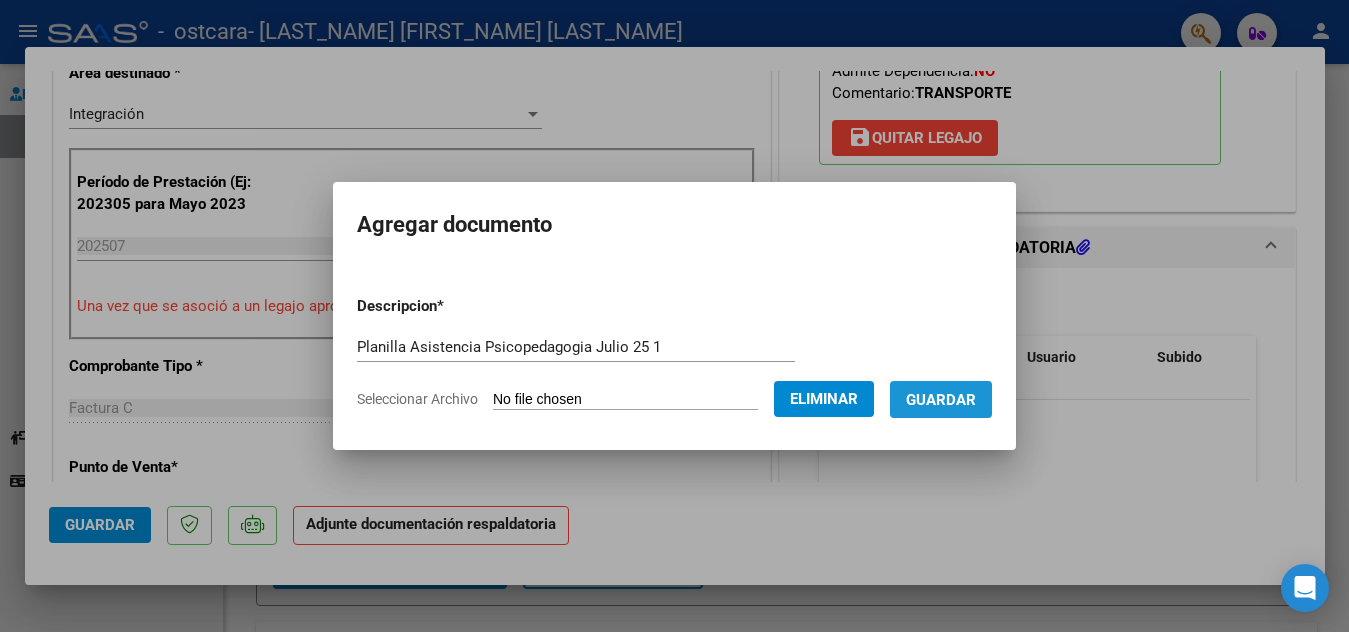 click on "Guardar" at bounding box center [941, 400] 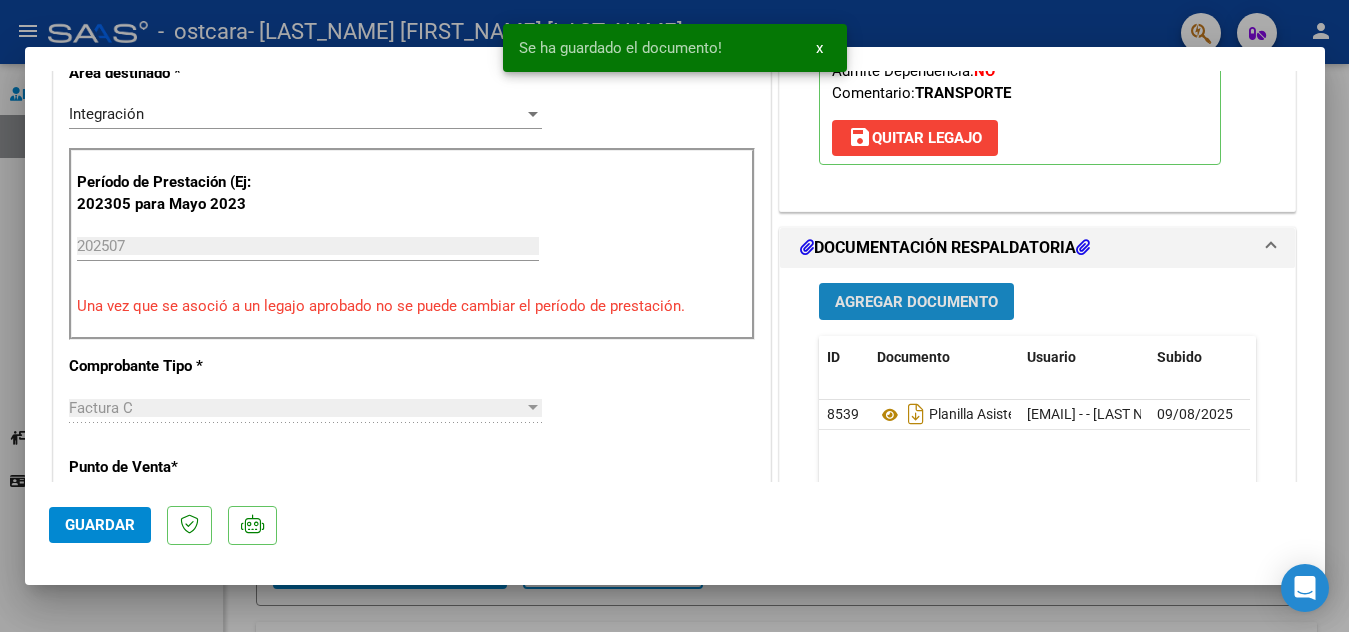 click on "Agregar Documento" at bounding box center (916, 302) 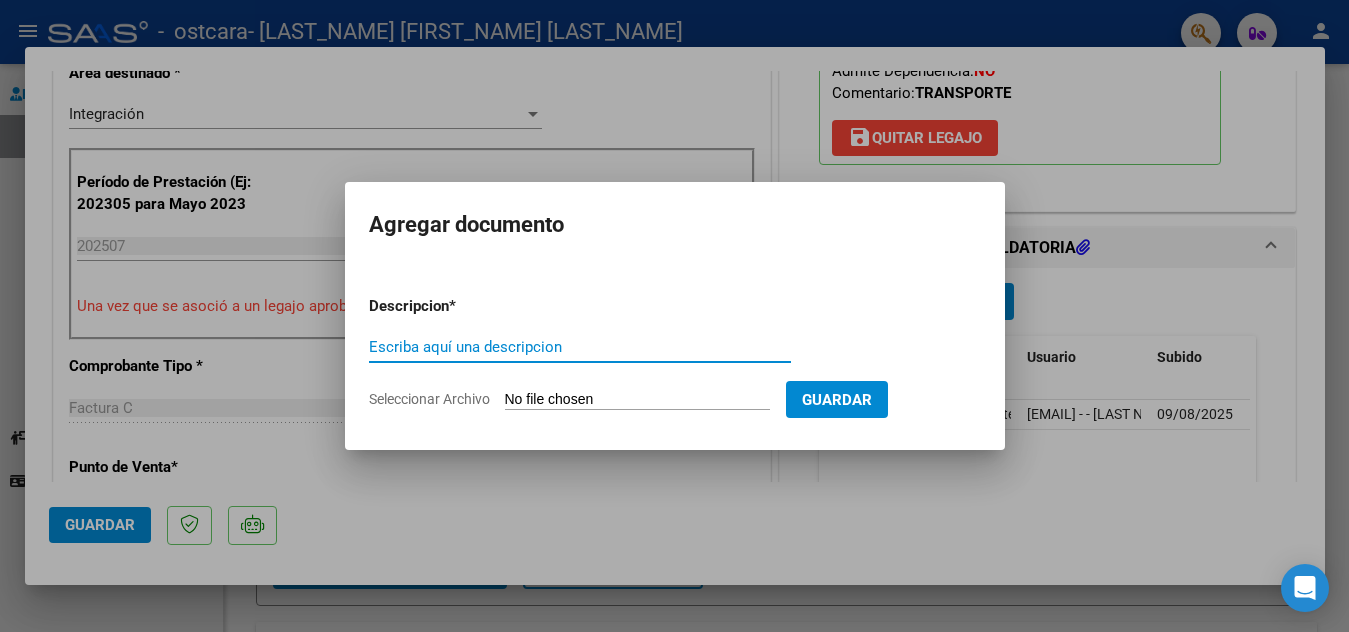 click on "Escriba aquí una descripcion" at bounding box center (580, 347) 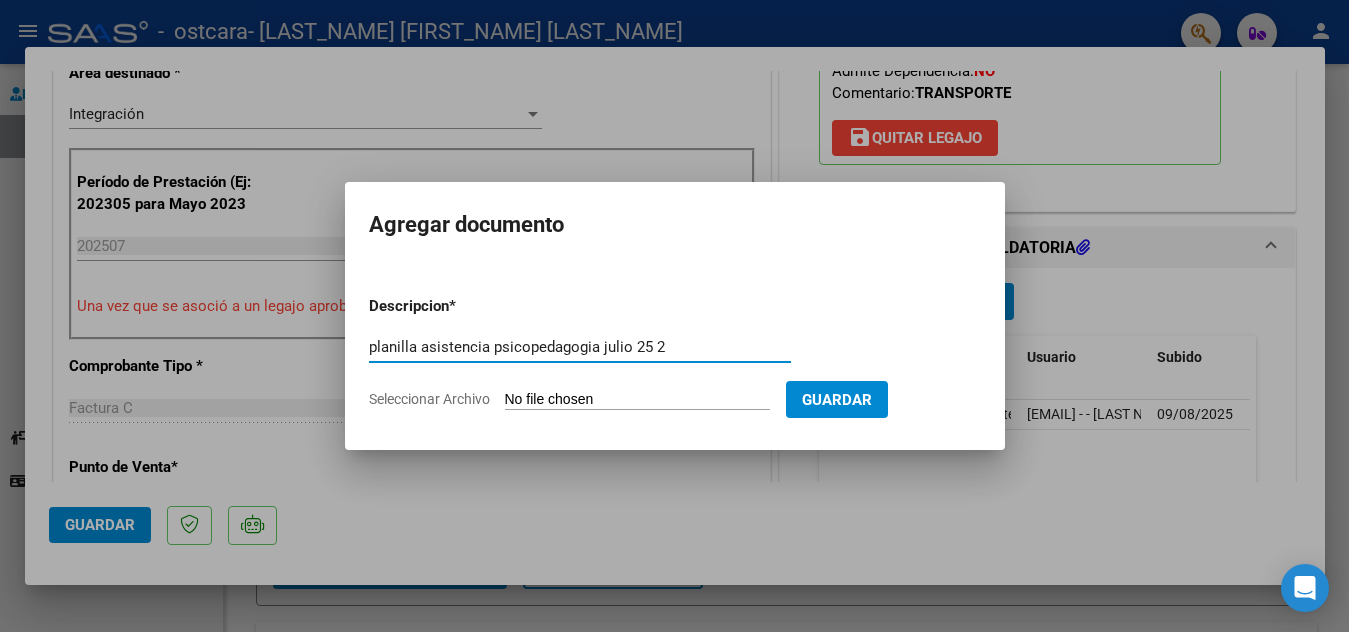 type on "planilla asistencia psicopedagogia julio 25 2" 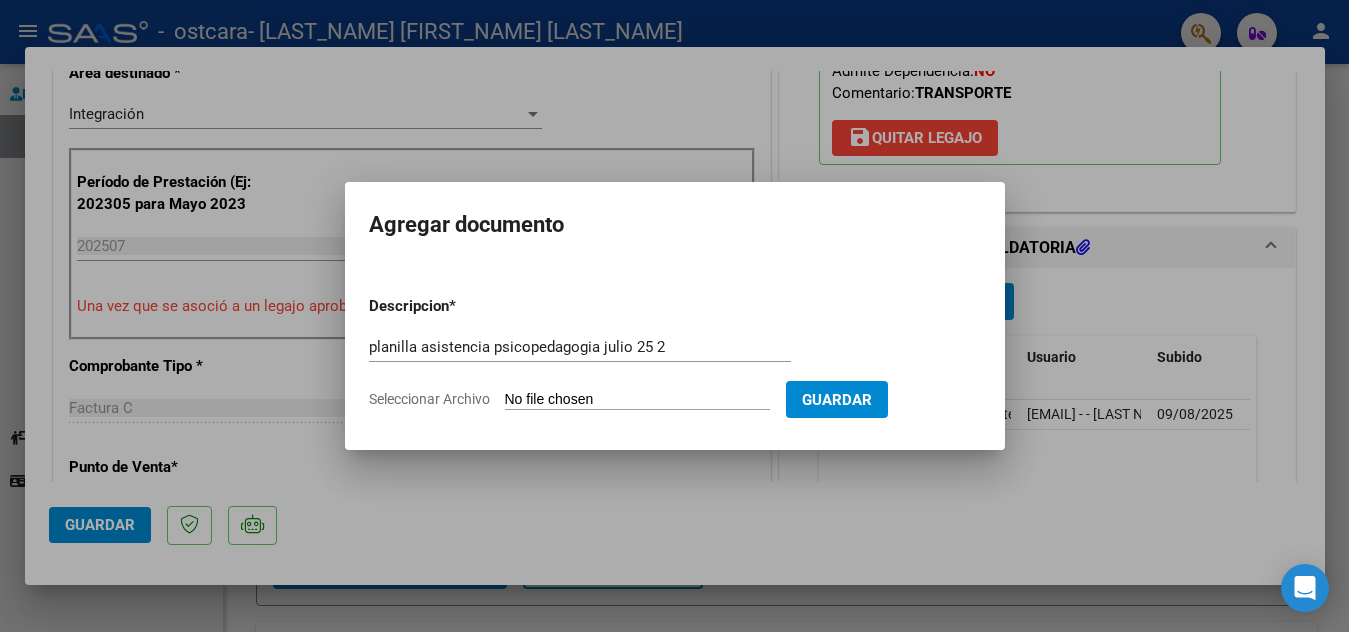 click on "Seleccionar Archivo" at bounding box center [637, 400] 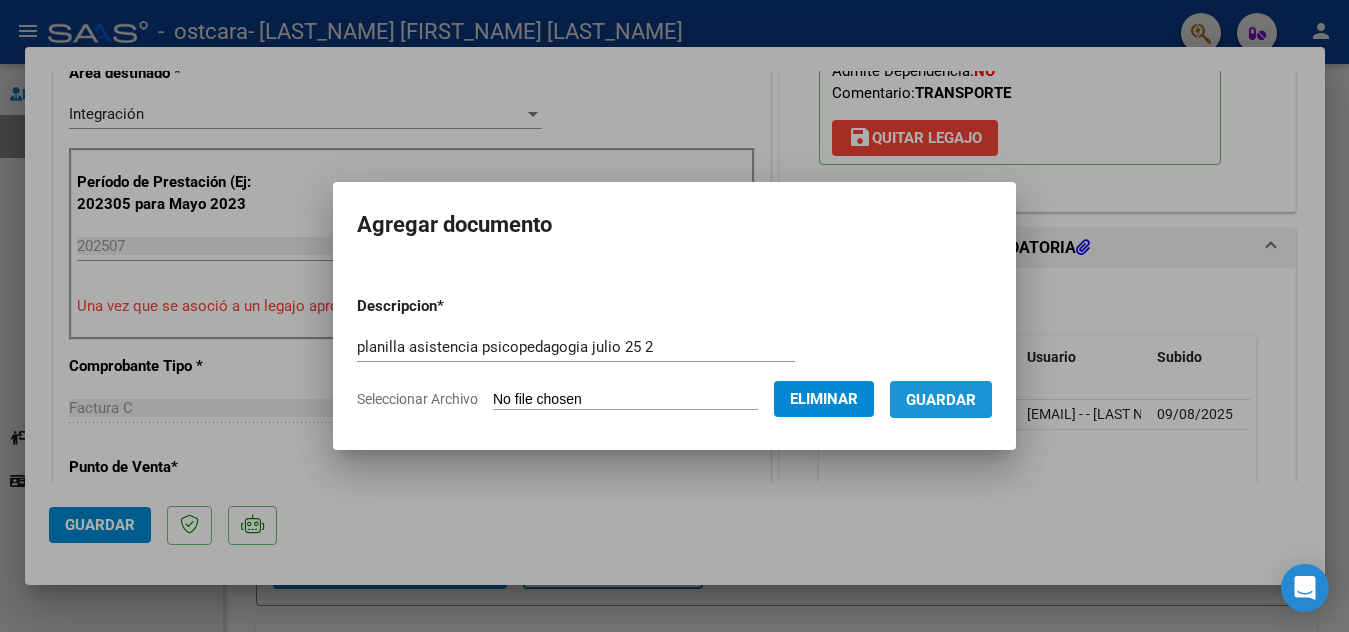 click on "Guardar" at bounding box center [941, 400] 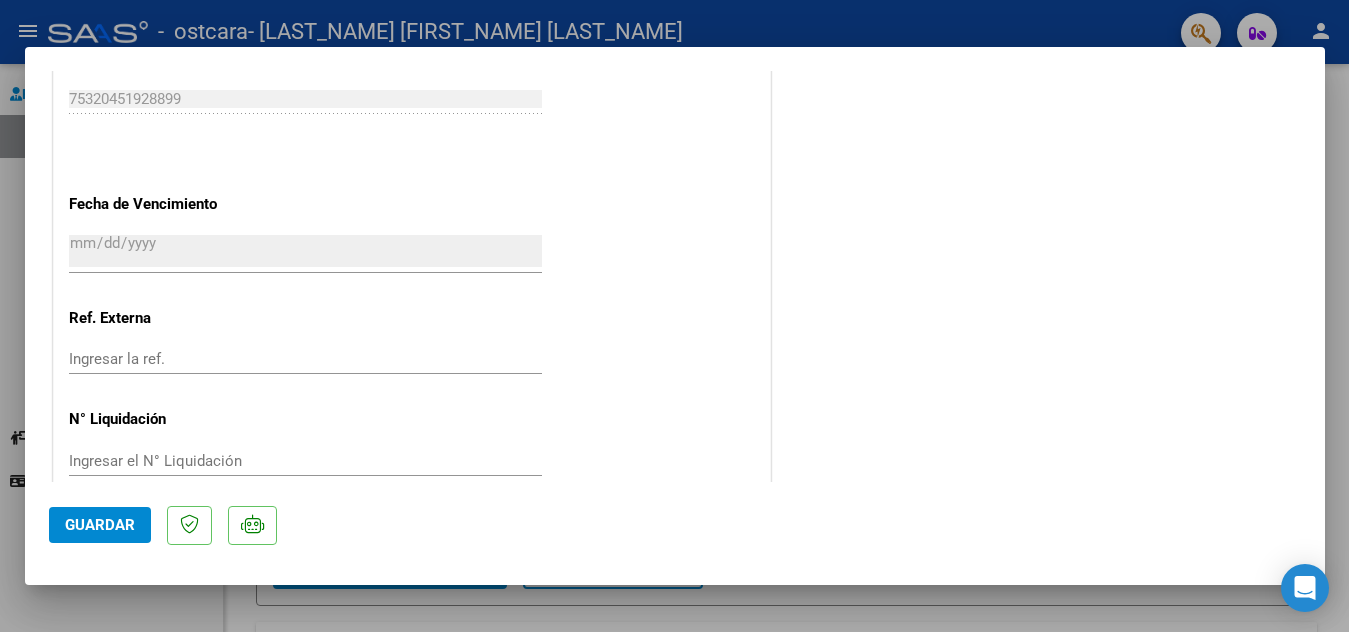 scroll, scrollTop: 1379, scrollLeft: 0, axis: vertical 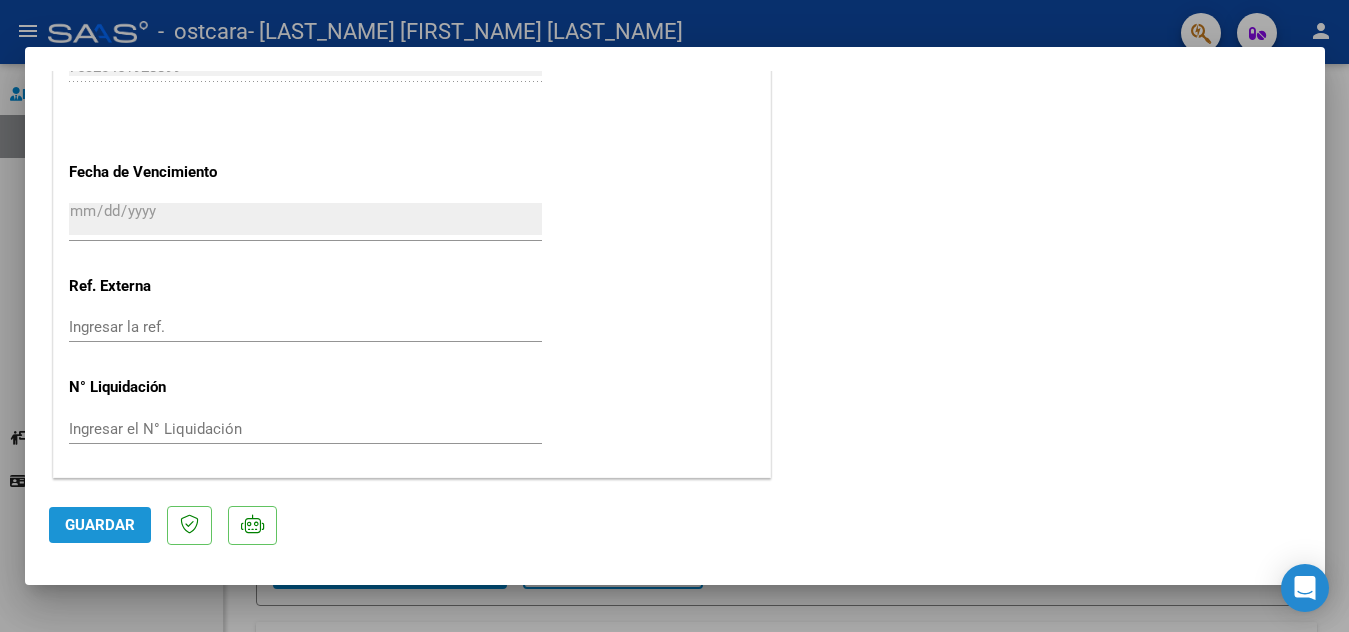 click on "Guardar" 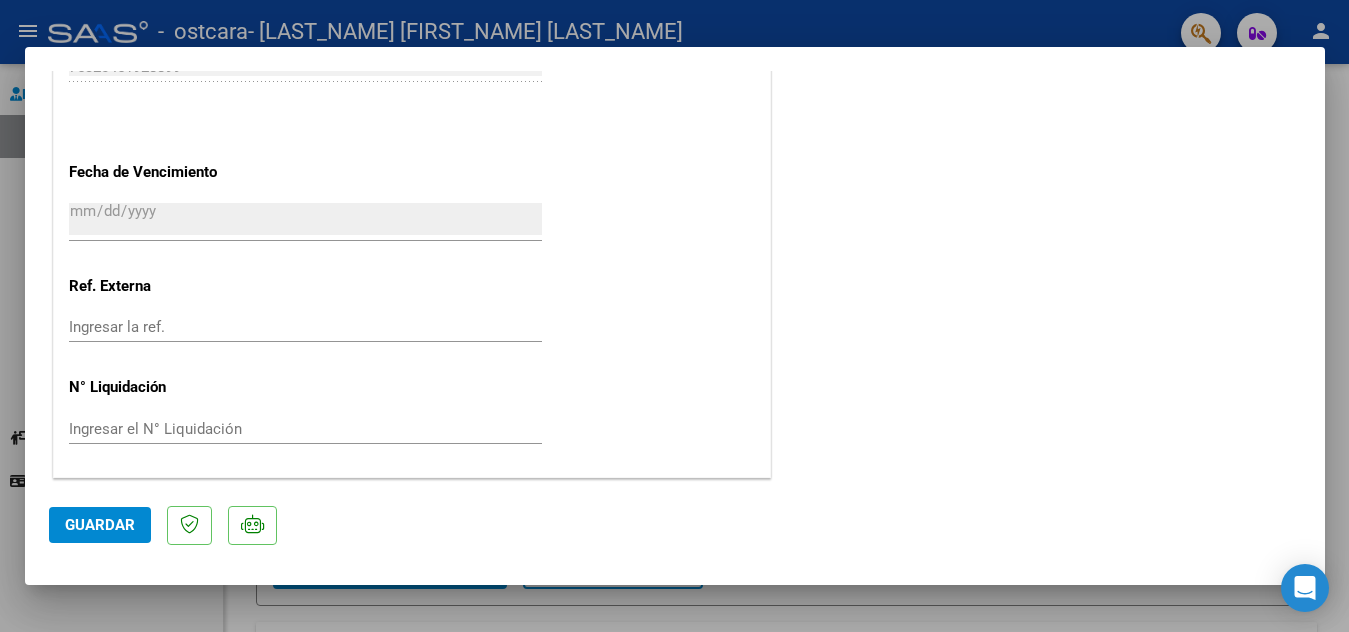 click at bounding box center [674, 316] 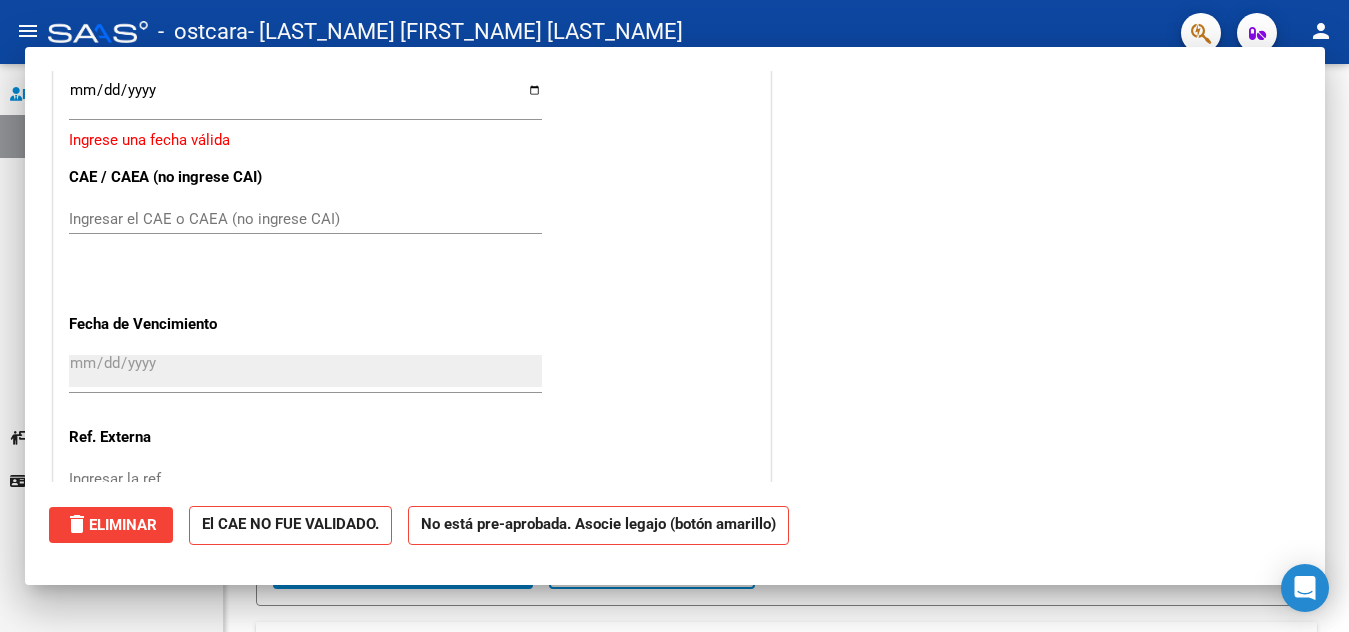 scroll, scrollTop: 0, scrollLeft: 0, axis: both 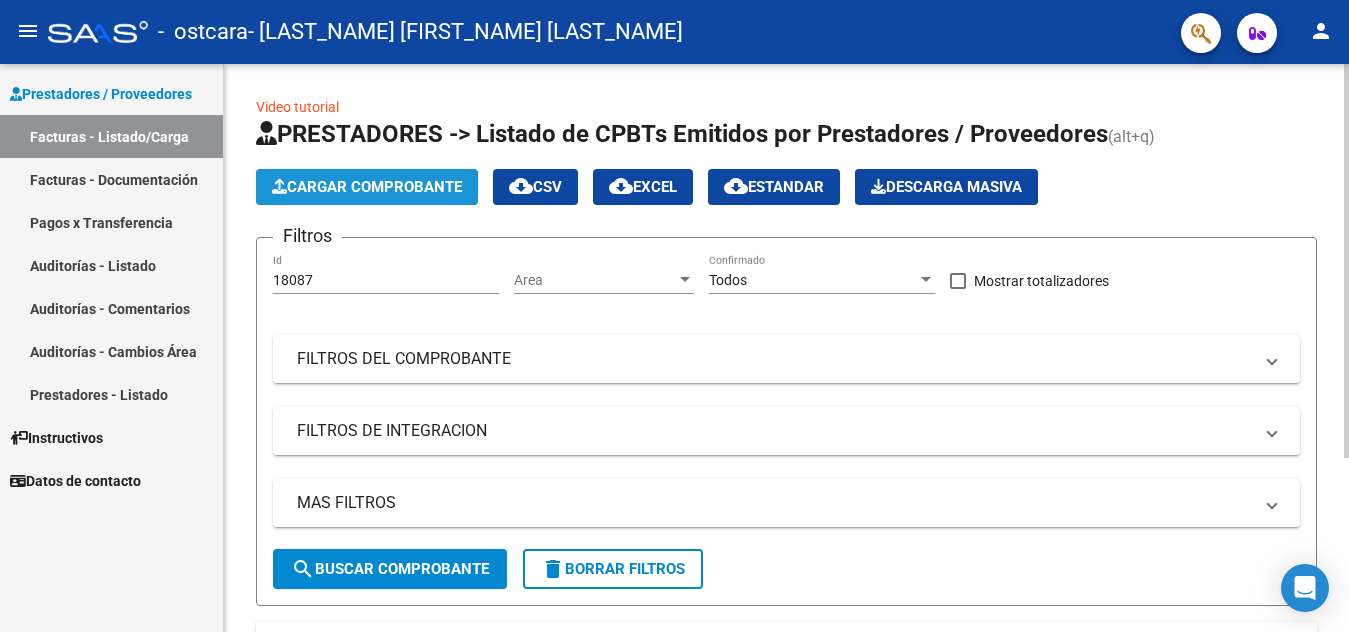 click on "Cargar Comprobante" 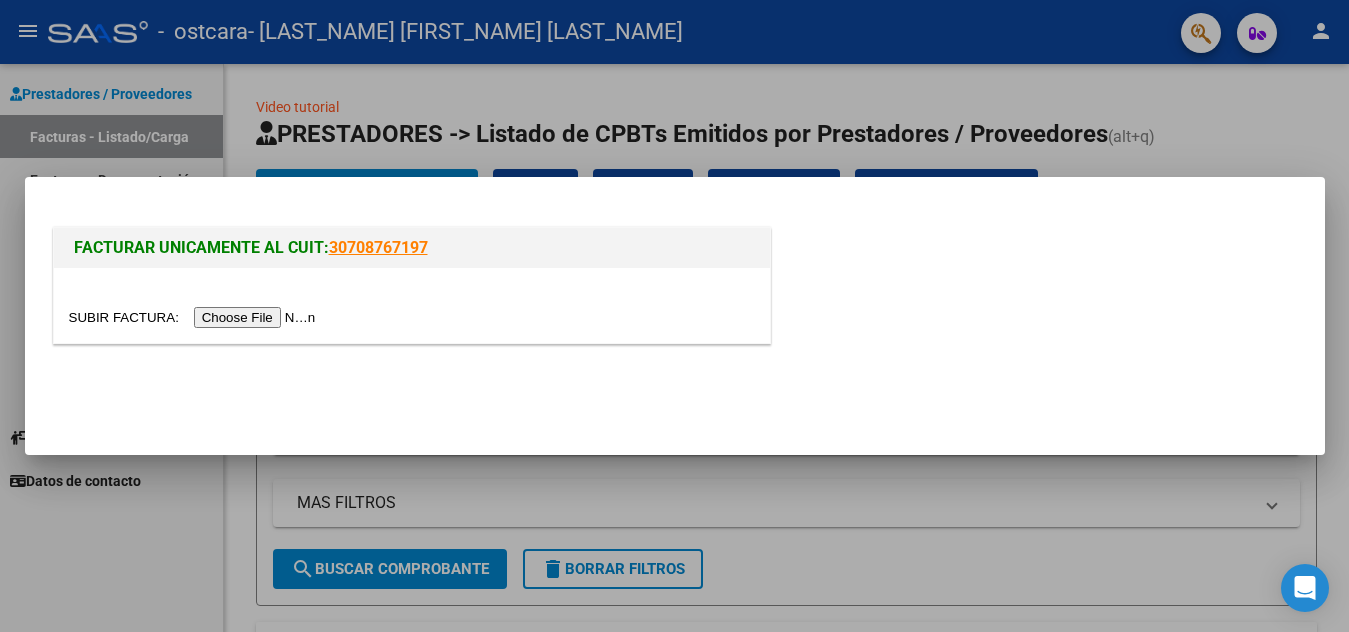 click at bounding box center [195, 317] 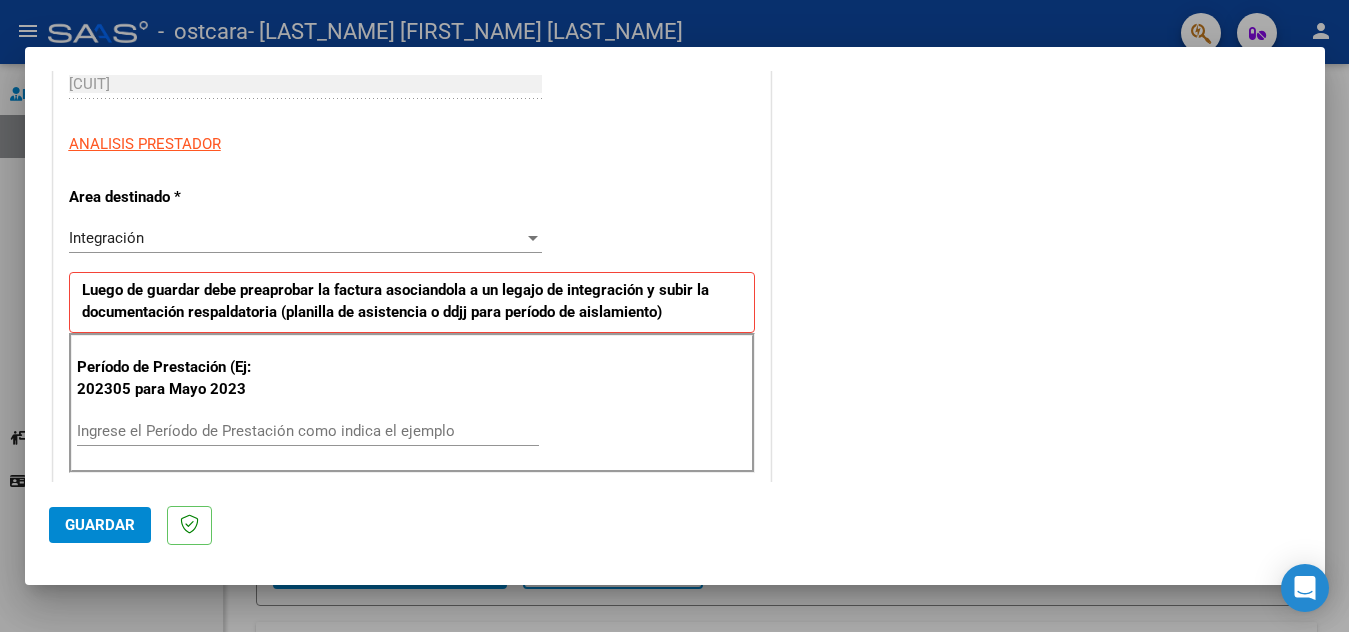 scroll, scrollTop: 467, scrollLeft: 0, axis: vertical 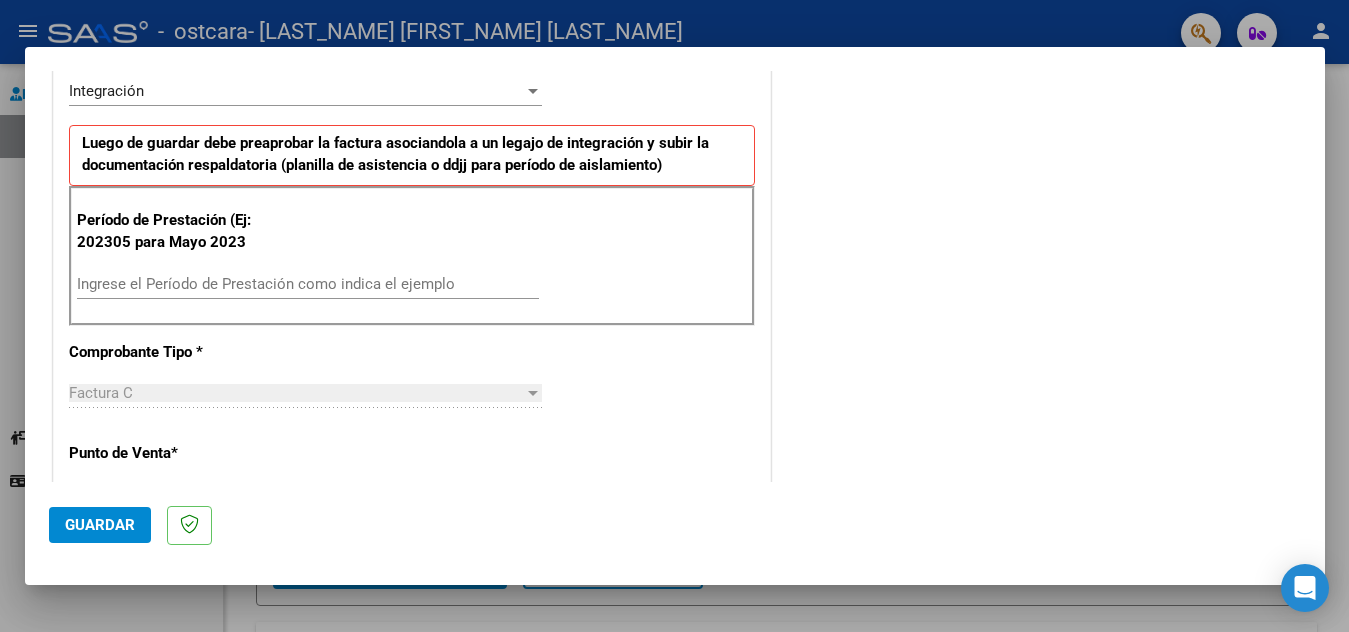 click on "Ingrese el Período de Prestación como indica el ejemplo" at bounding box center [308, 284] 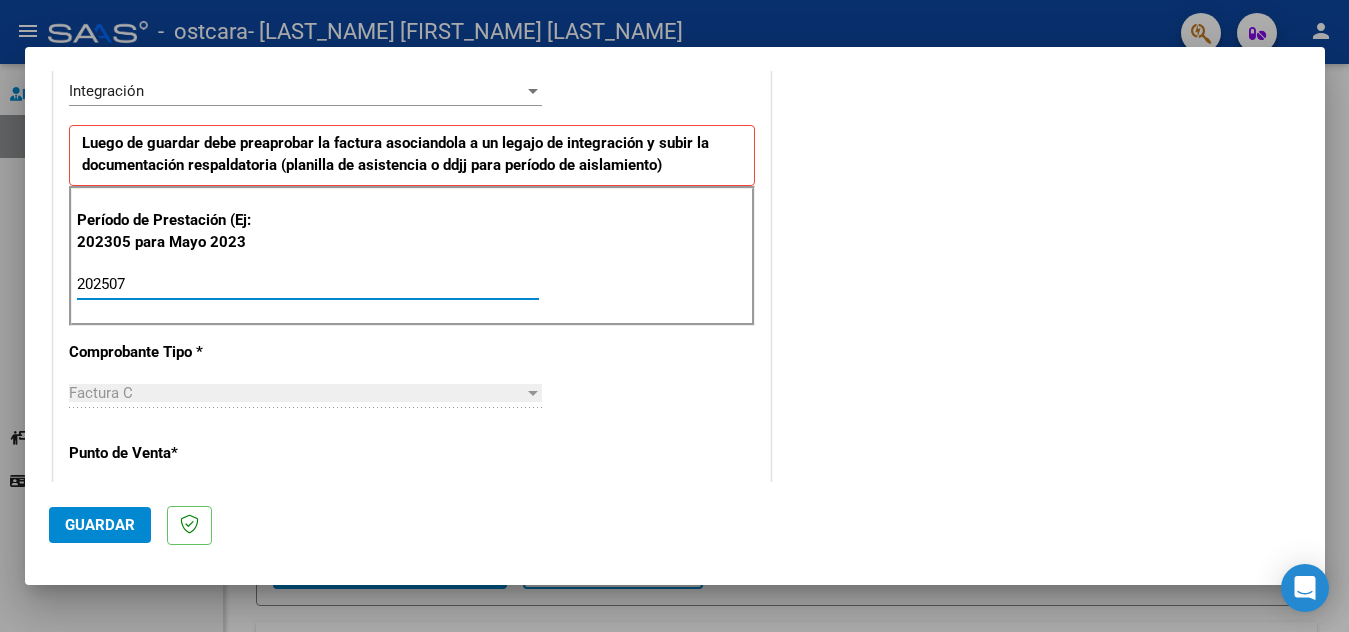 type on "202507" 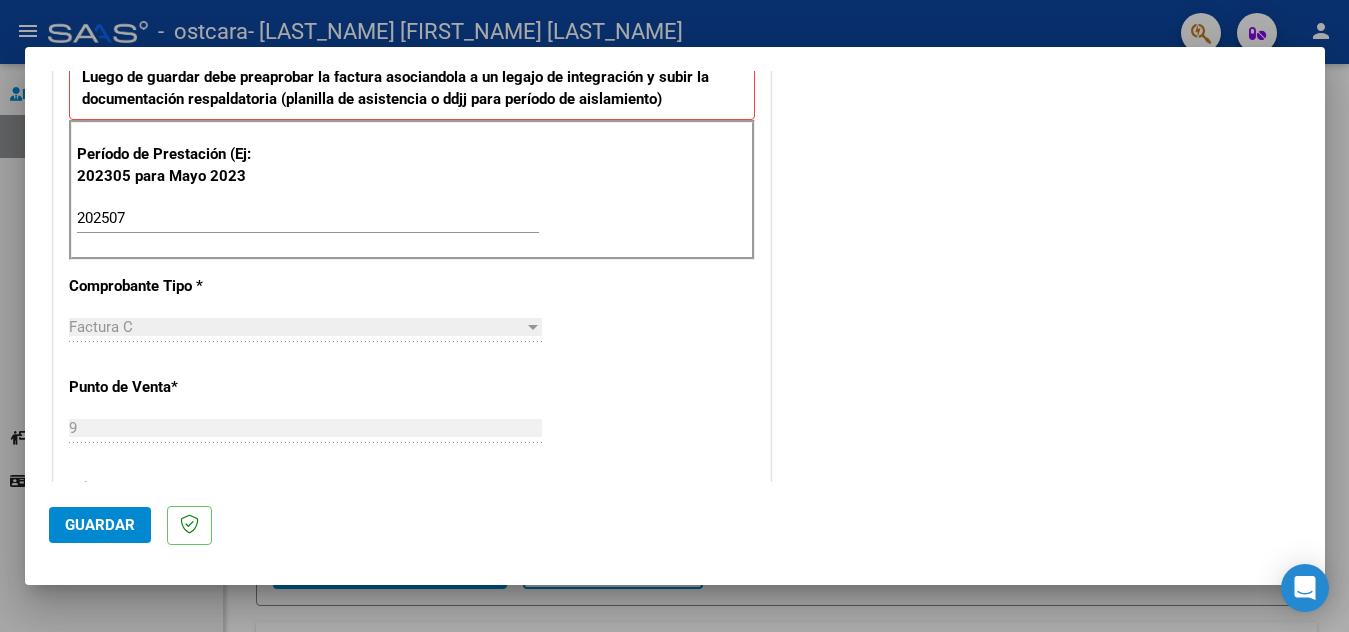 scroll, scrollTop: 800, scrollLeft: 0, axis: vertical 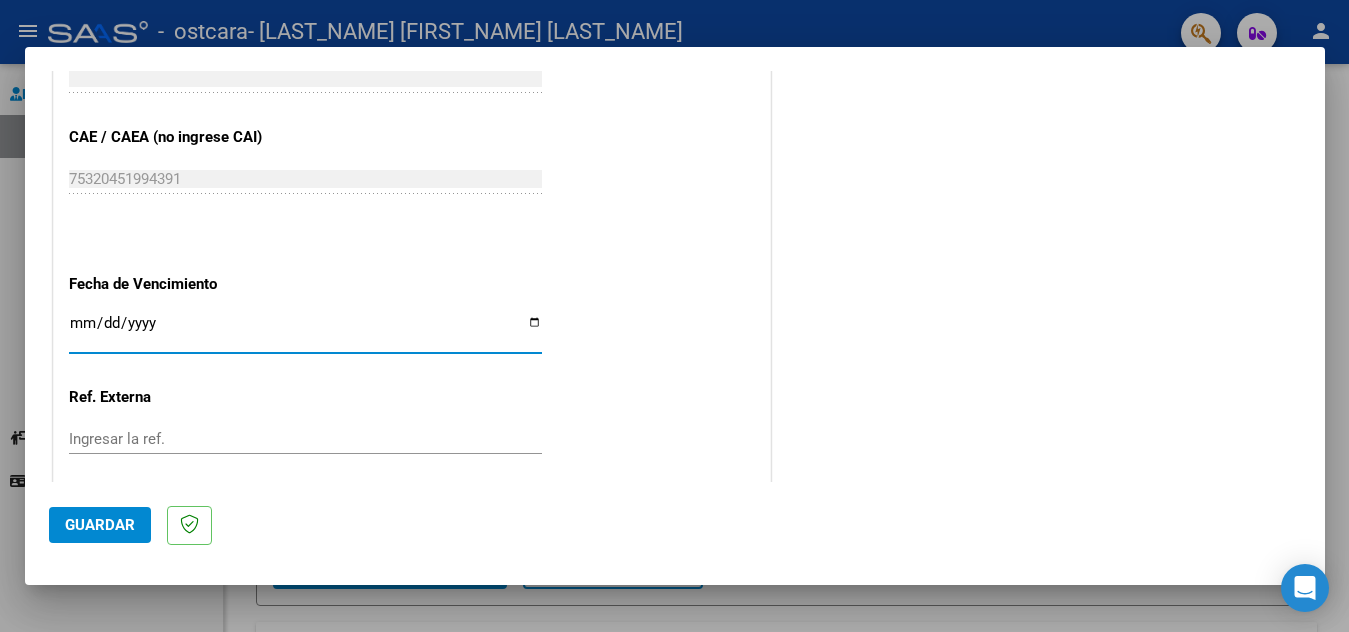 click on "Ingresar la fecha" at bounding box center (305, 331) 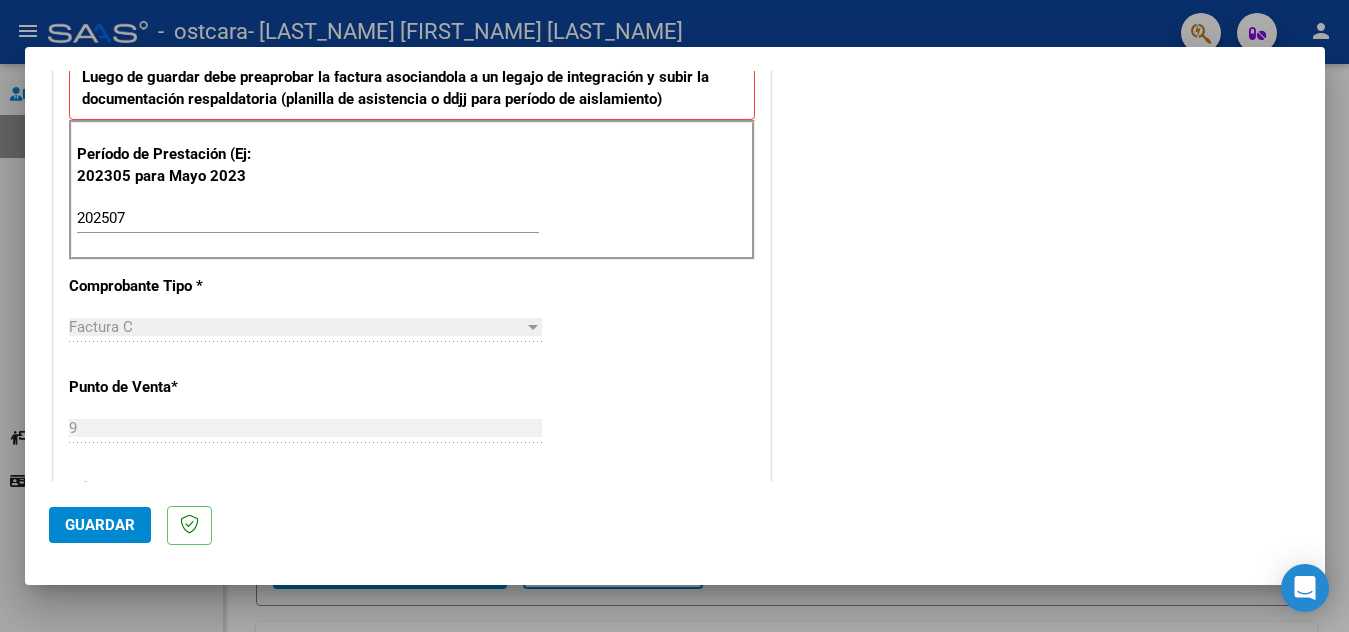 scroll, scrollTop: 480, scrollLeft: 0, axis: vertical 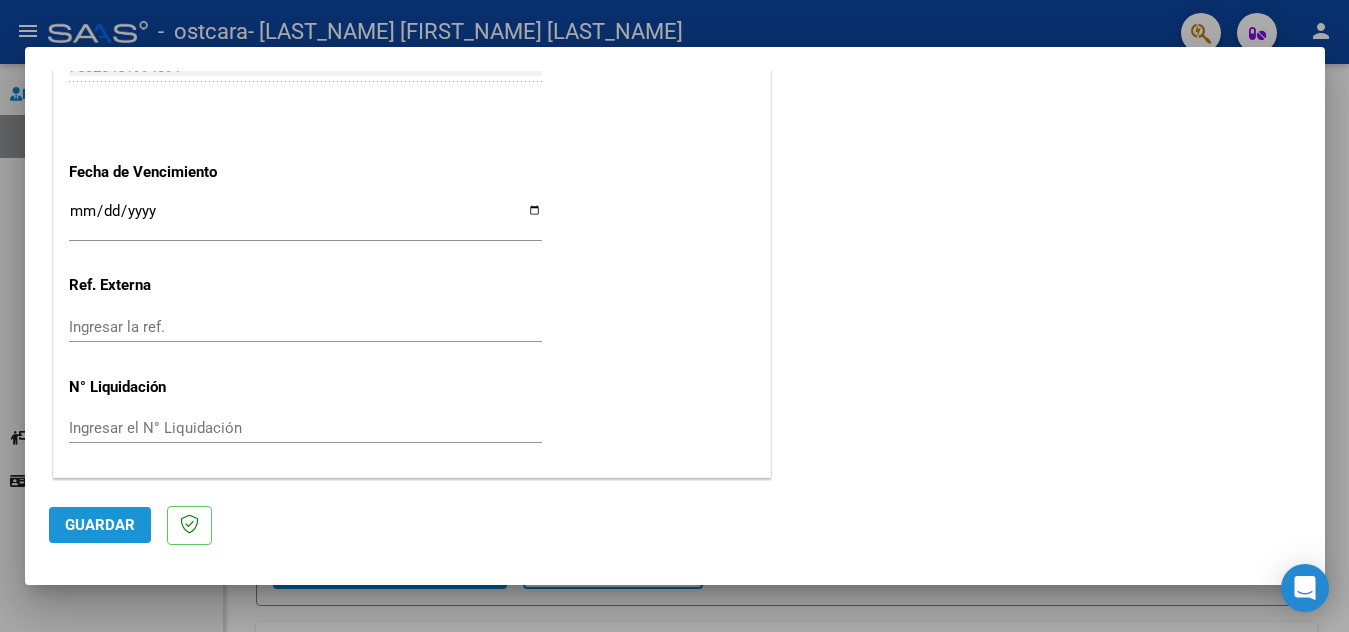 click on "Guardar" 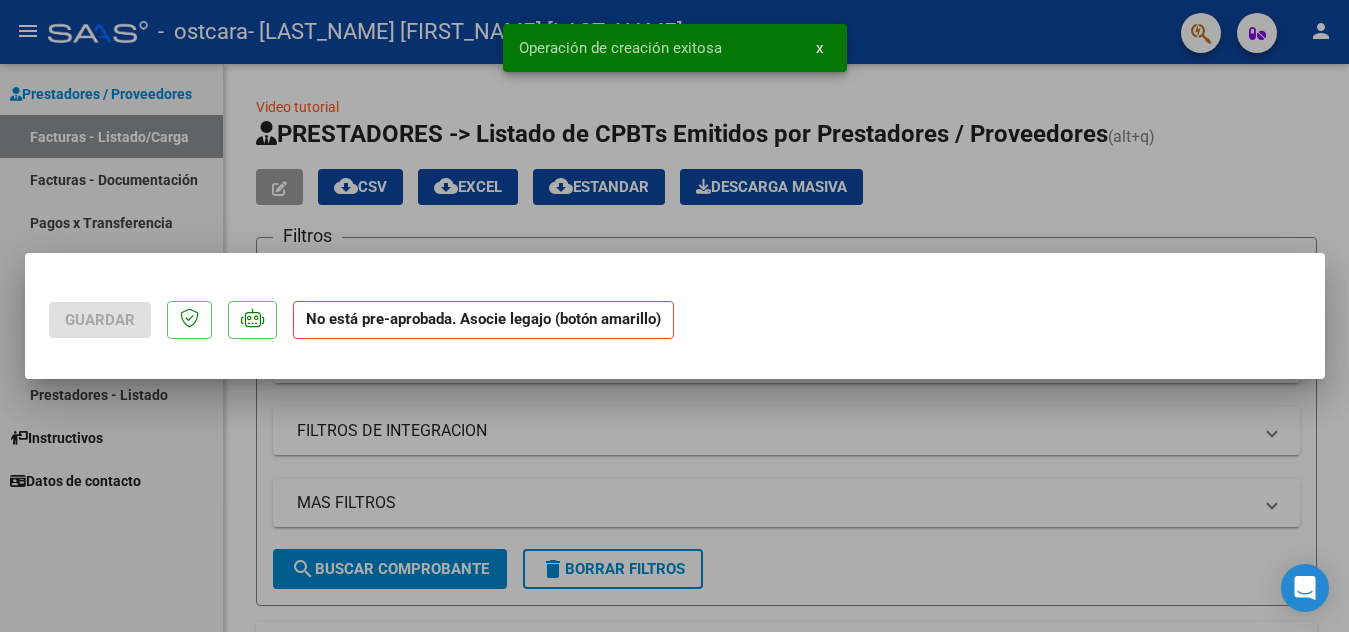 scroll, scrollTop: 0, scrollLeft: 0, axis: both 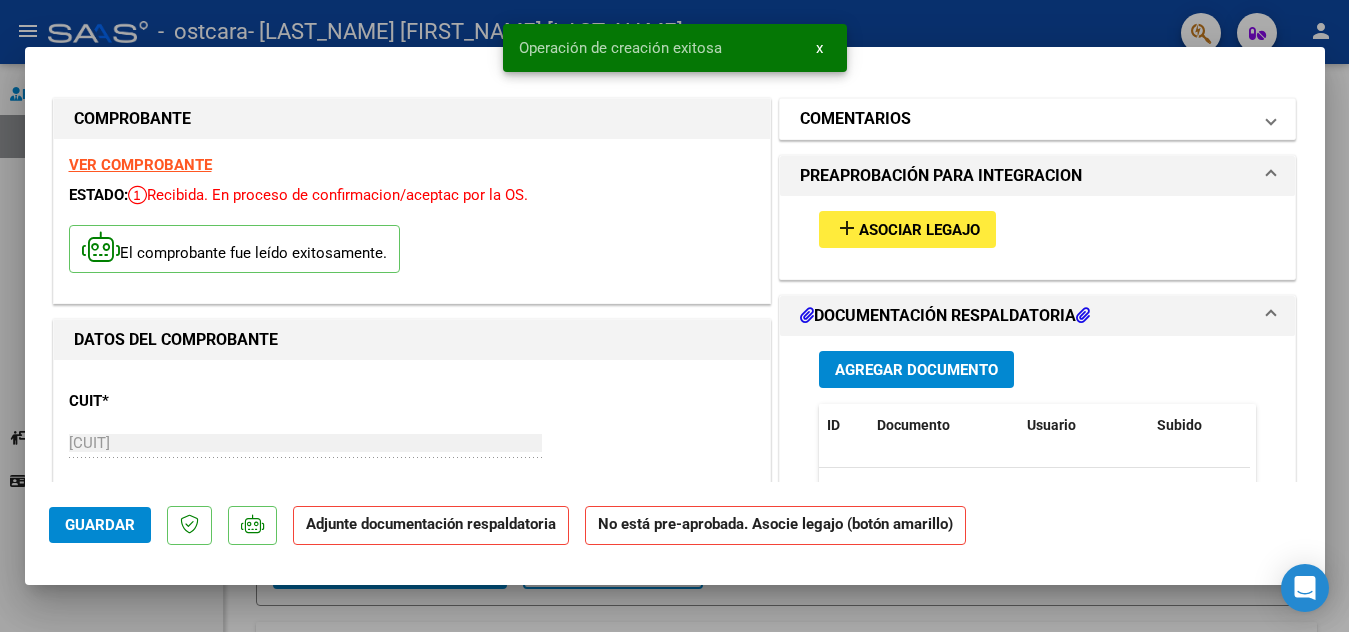 click at bounding box center [1271, 119] 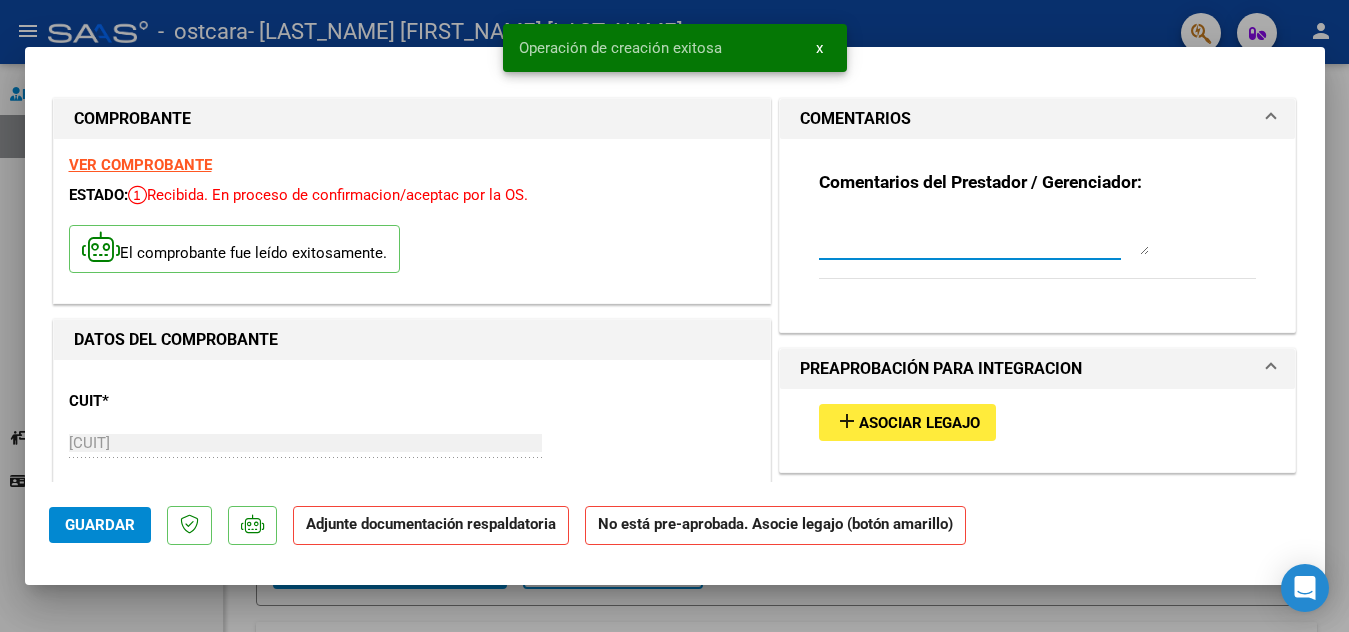 click at bounding box center (984, 235) 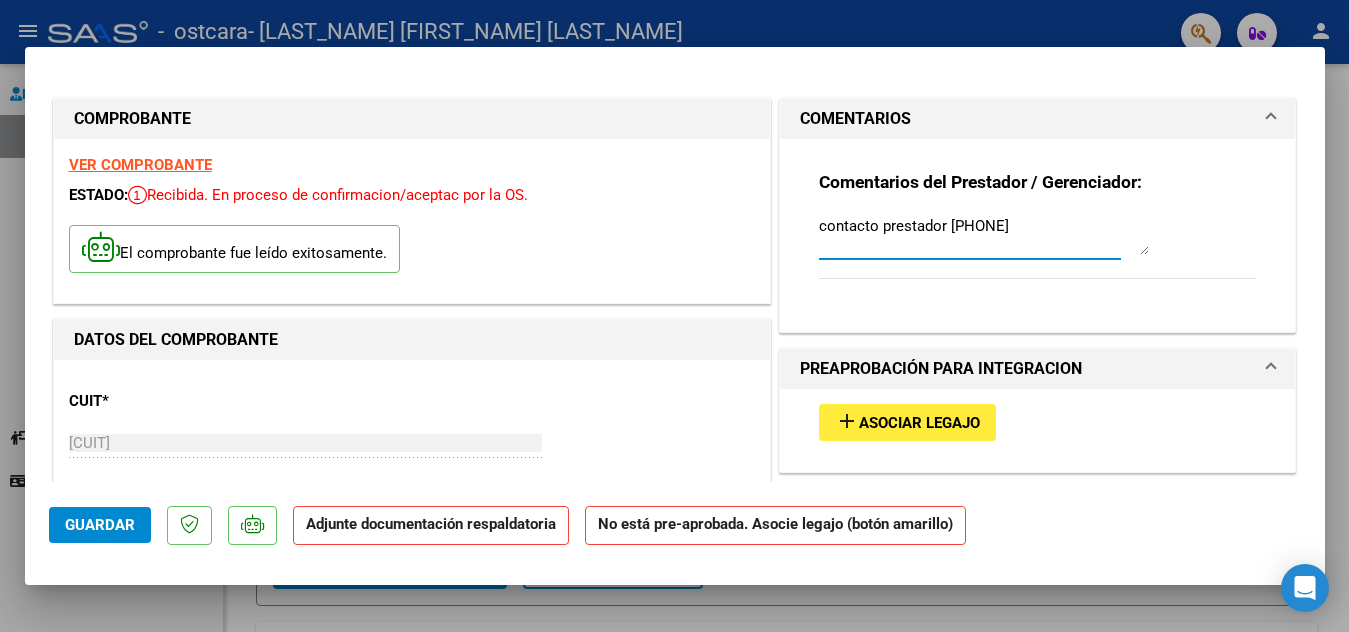 type on "contacto prestador [PHONE]" 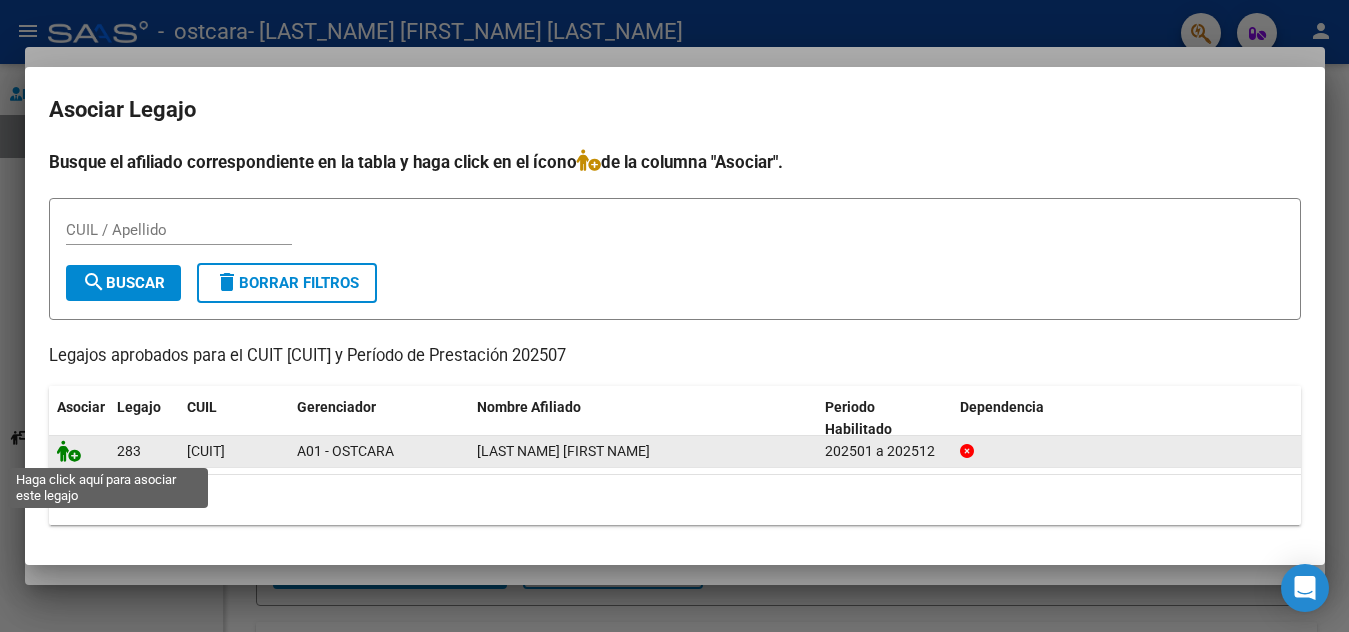 click 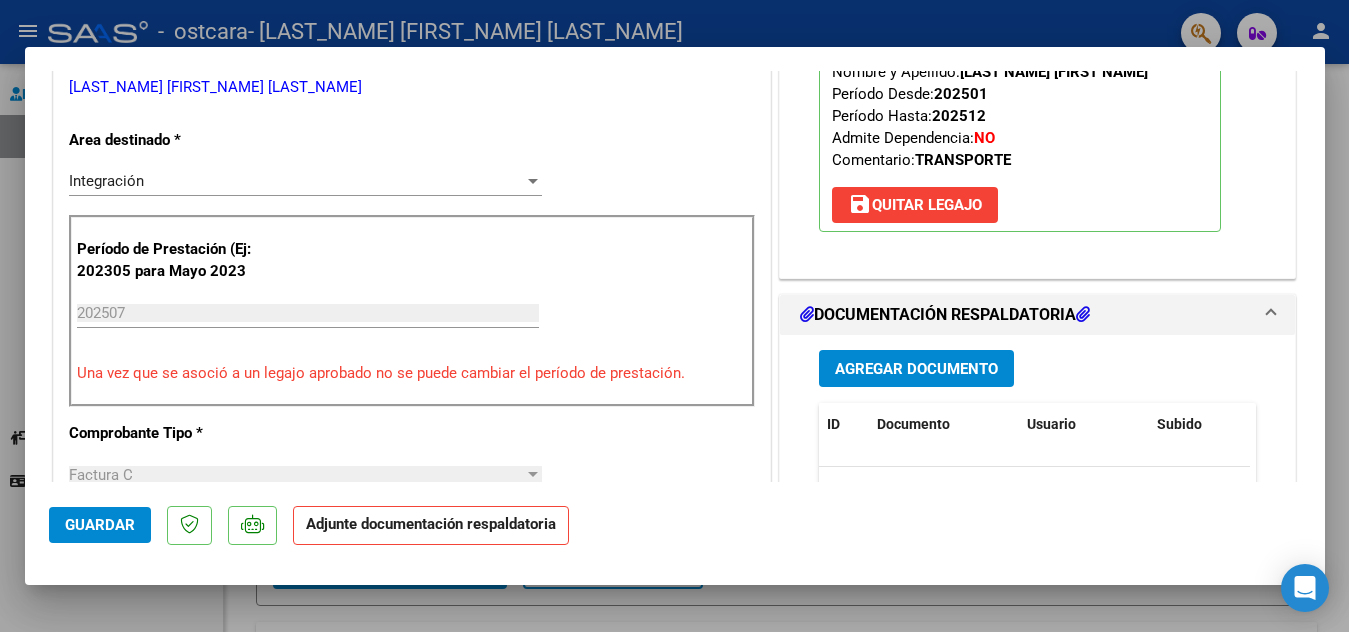 scroll, scrollTop: 520, scrollLeft: 0, axis: vertical 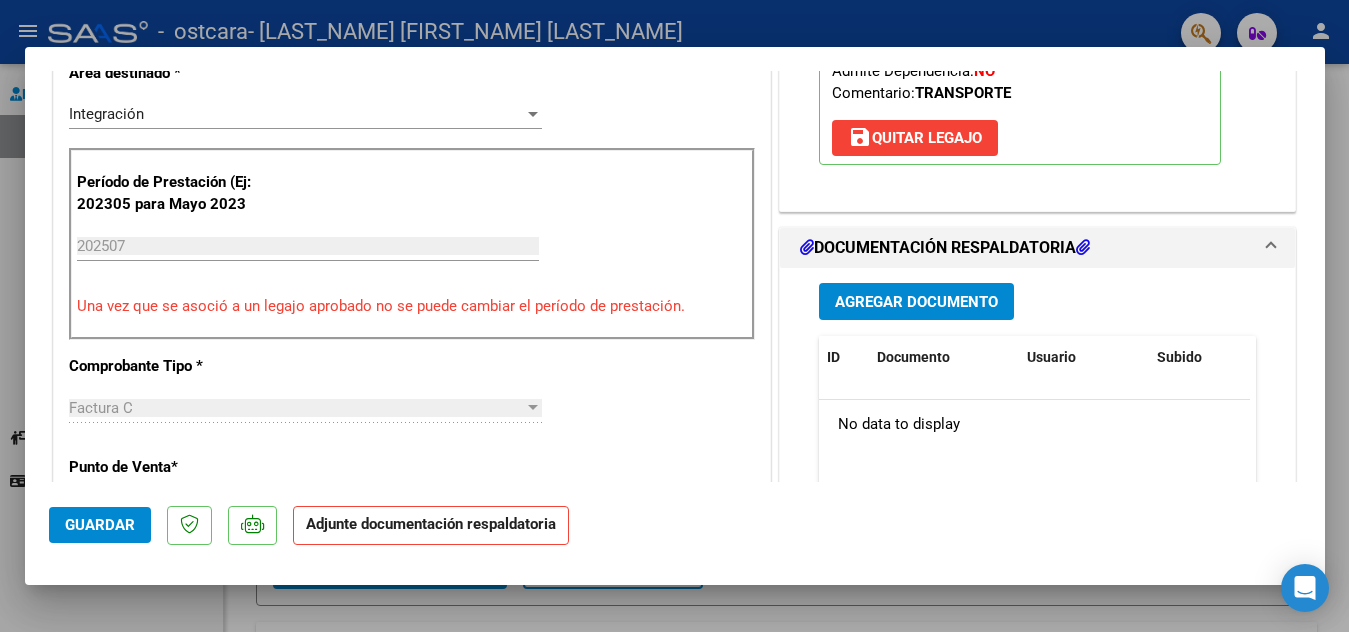 click on "Agregar Documento" at bounding box center [916, 302] 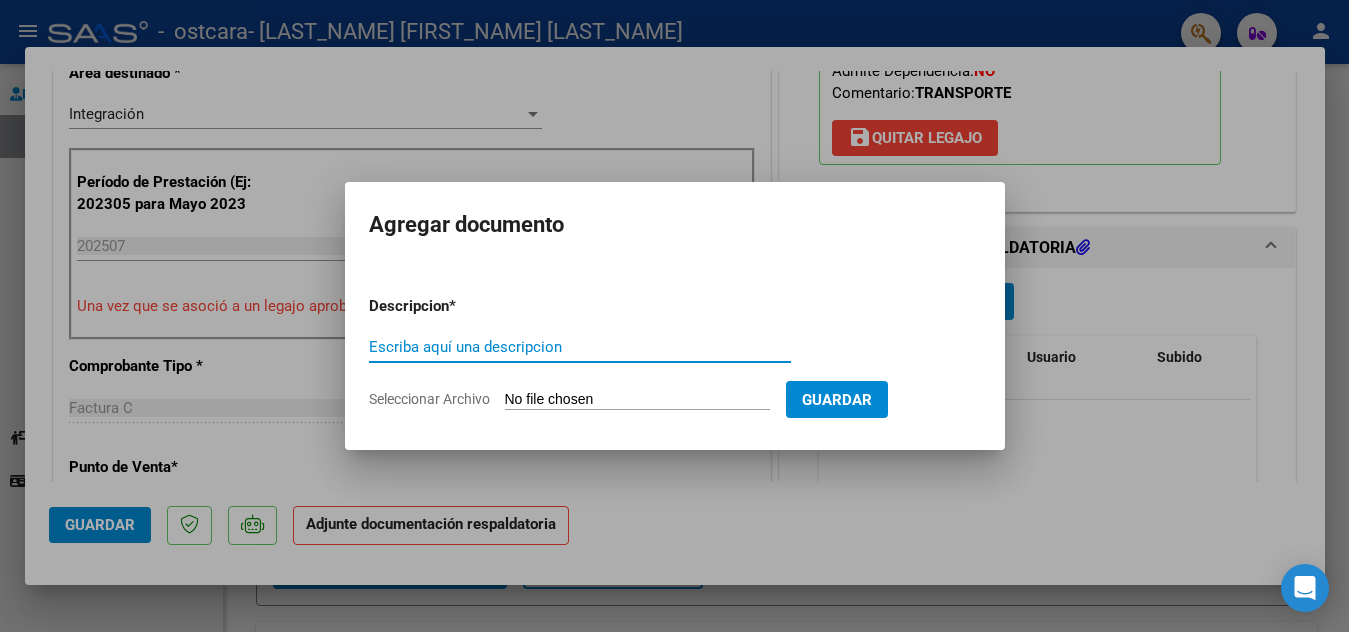 click on "Escriba aquí una descripcion" at bounding box center [580, 347] 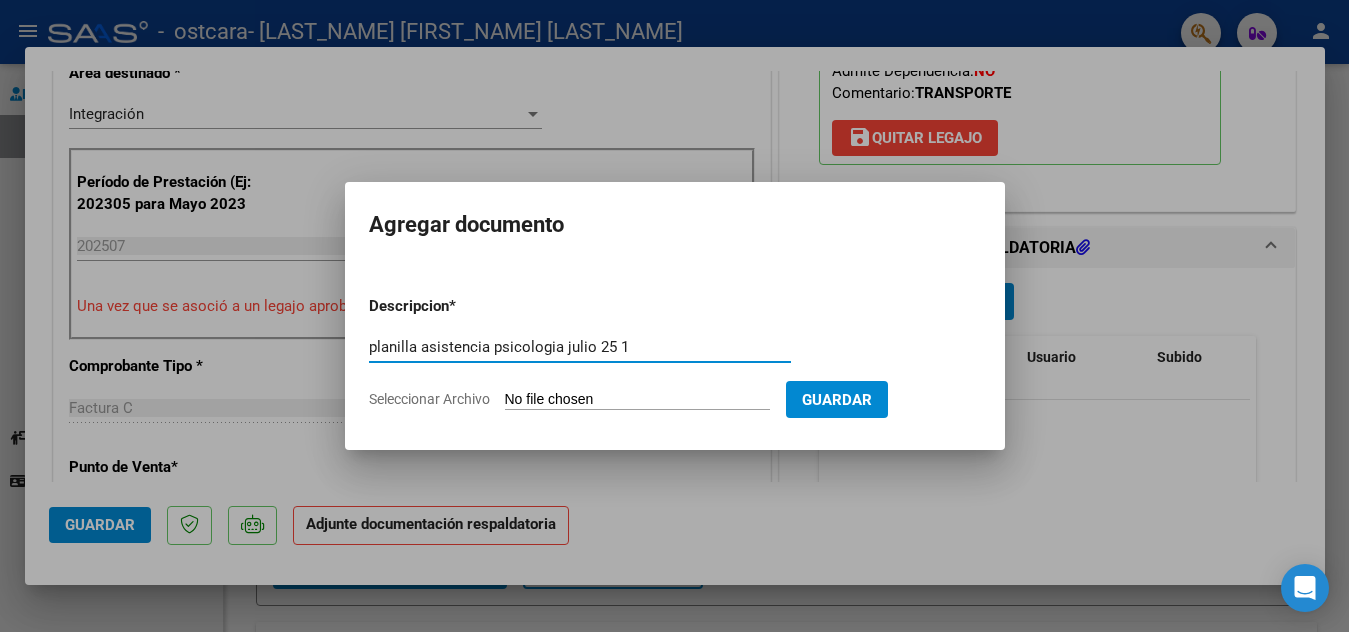 type on "planilla asistencia psicologia julio 25 1" 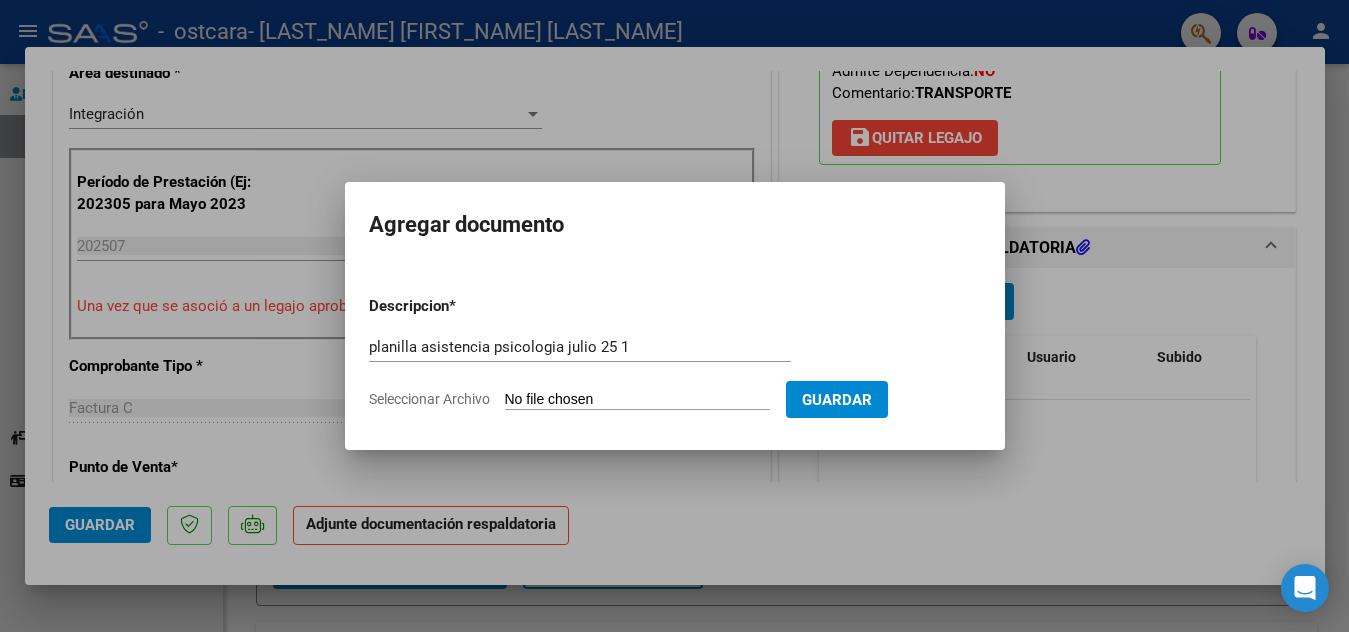 type on "C:\fakepath\planilla asistencia Indabera julio 25 psicologia 1.pdf" 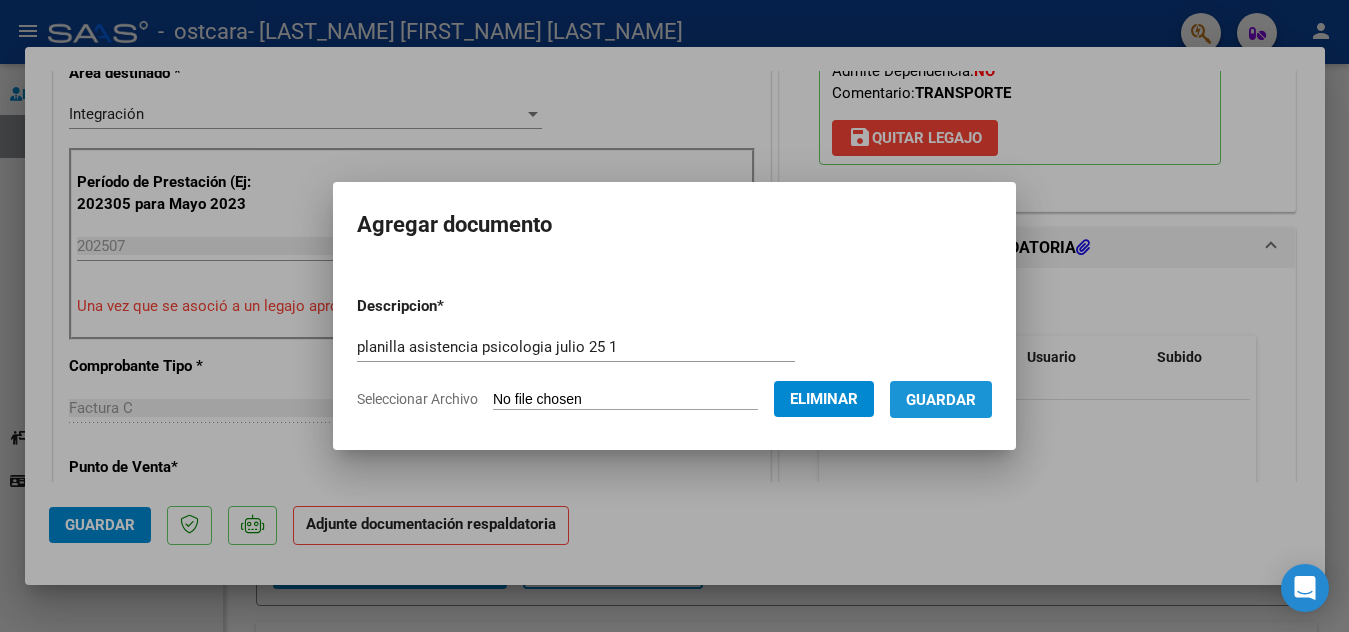 click on "Guardar" at bounding box center [941, 400] 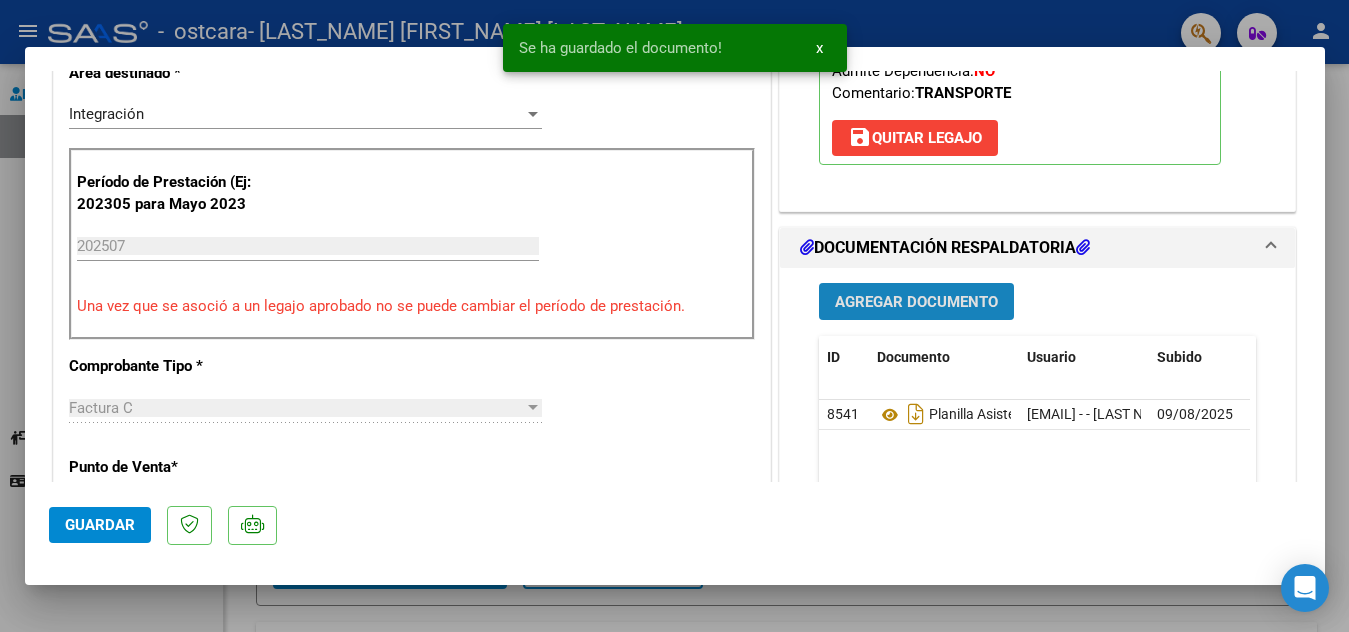click on "Agregar Documento" at bounding box center (916, 302) 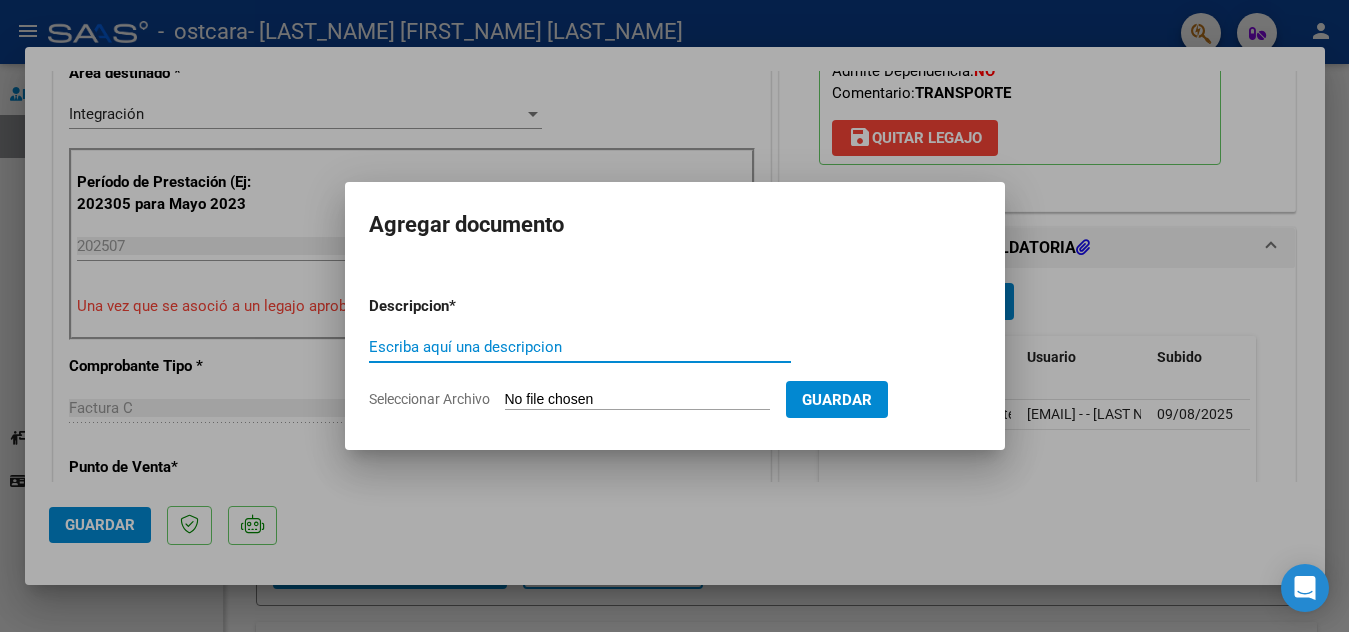 click on "Escriba aquí una descripcion" at bounding box center (580, 347) 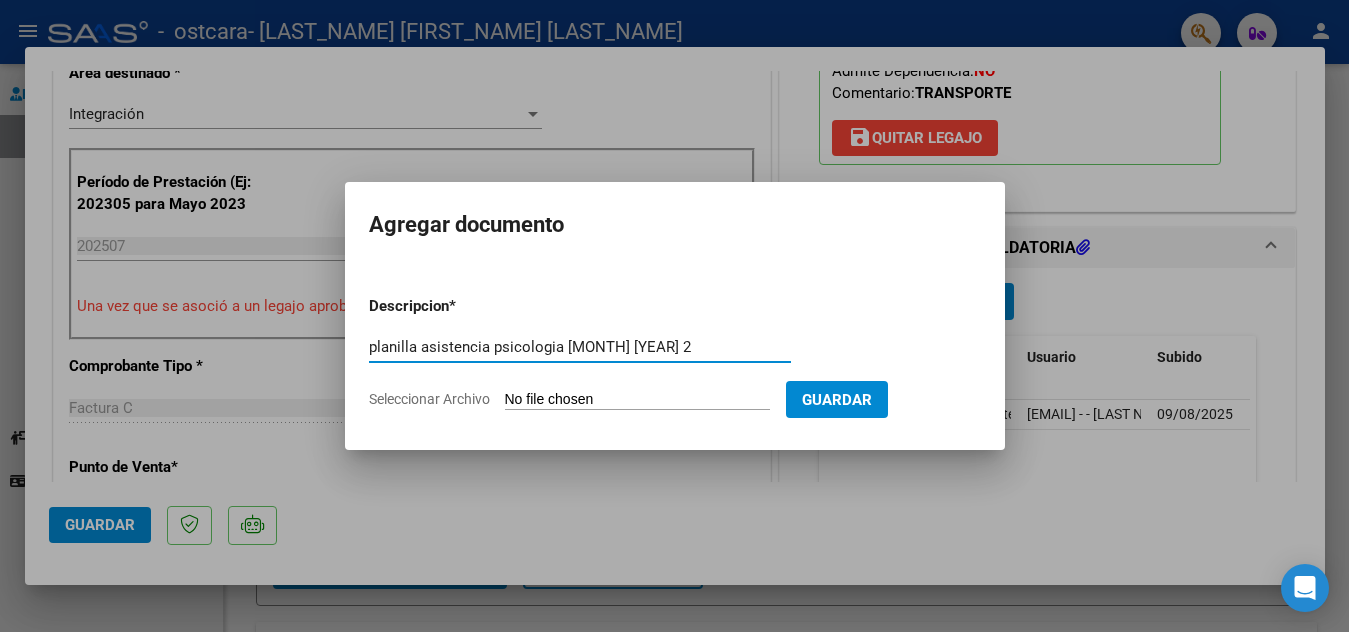 type on "planilla asistencia psicologia [MONTH] [YEAR] 2" 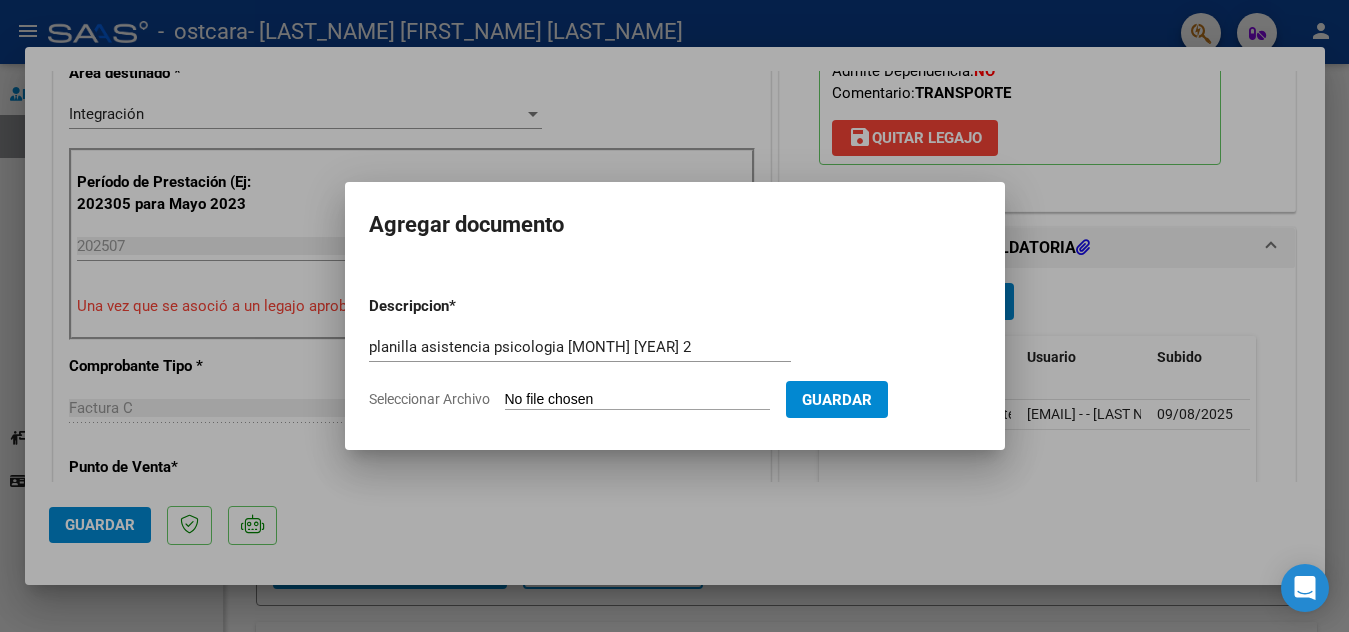 type on "C:\fakepath\planilla asistencia Indabera julio 25 psicologia 2.pdf" 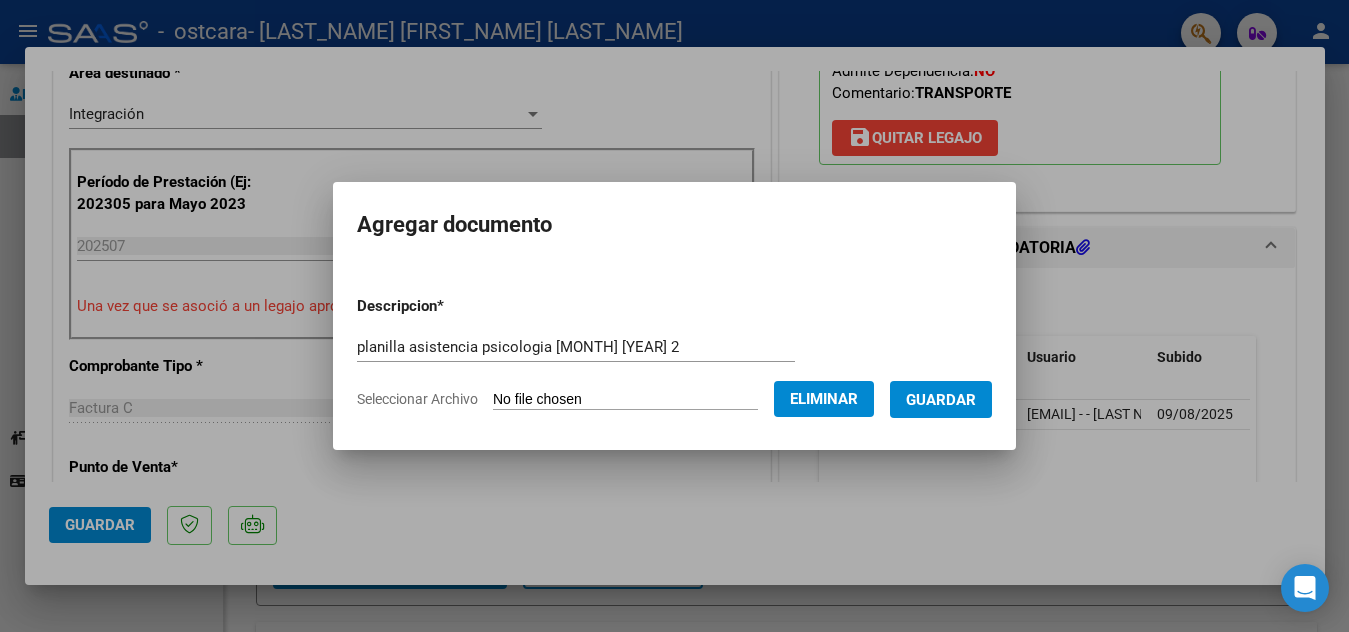 click on "Guardar" at bounding box center (941, 400) 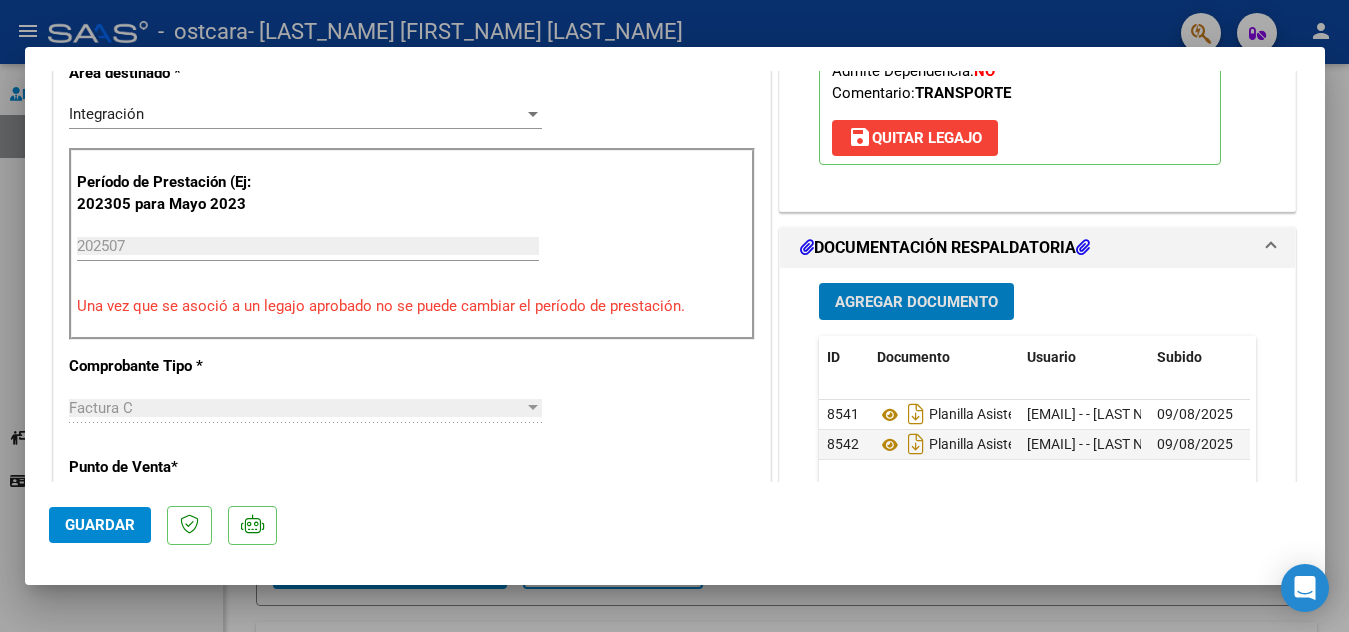 click on "Guardar" 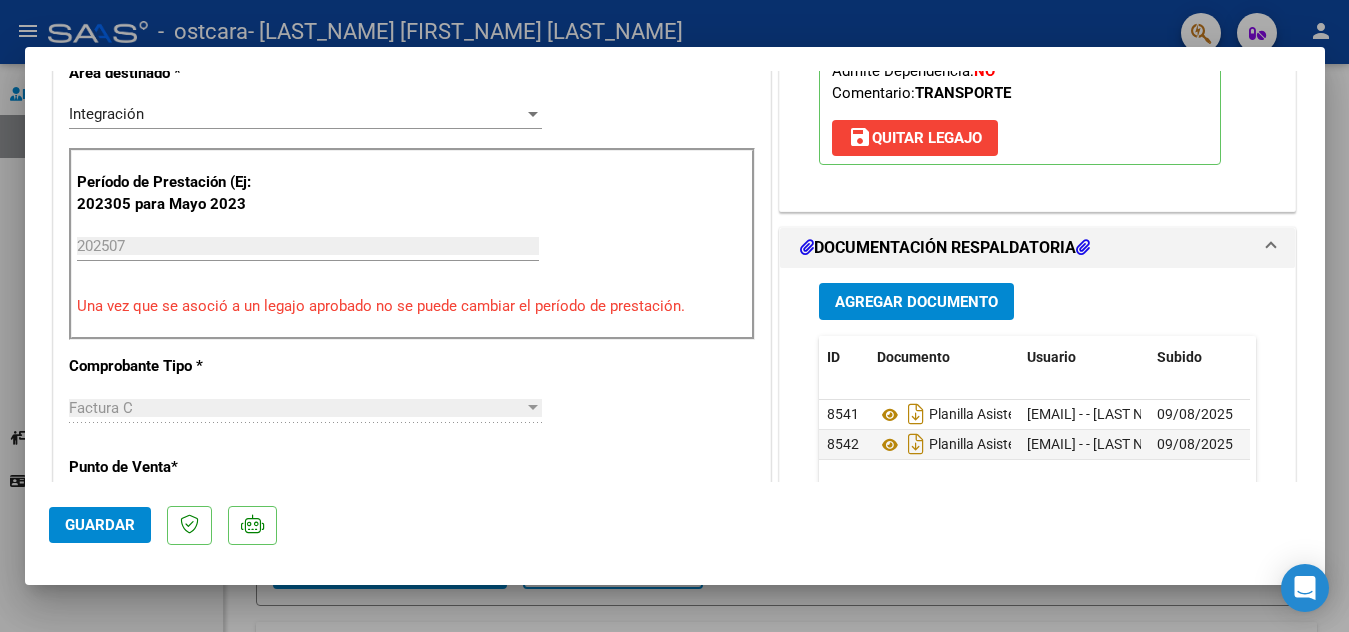 click at bounding box center [674, 316] 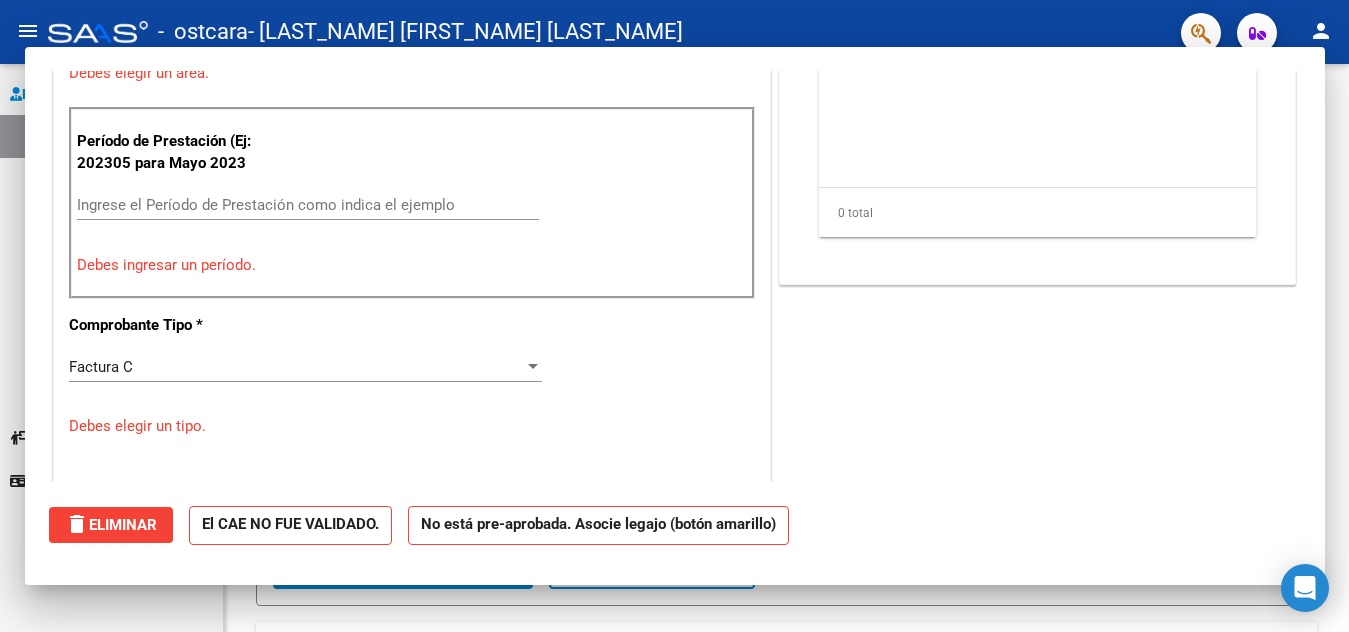 scroll, scrollTop: 0, scrollLeft: 0, axis: both 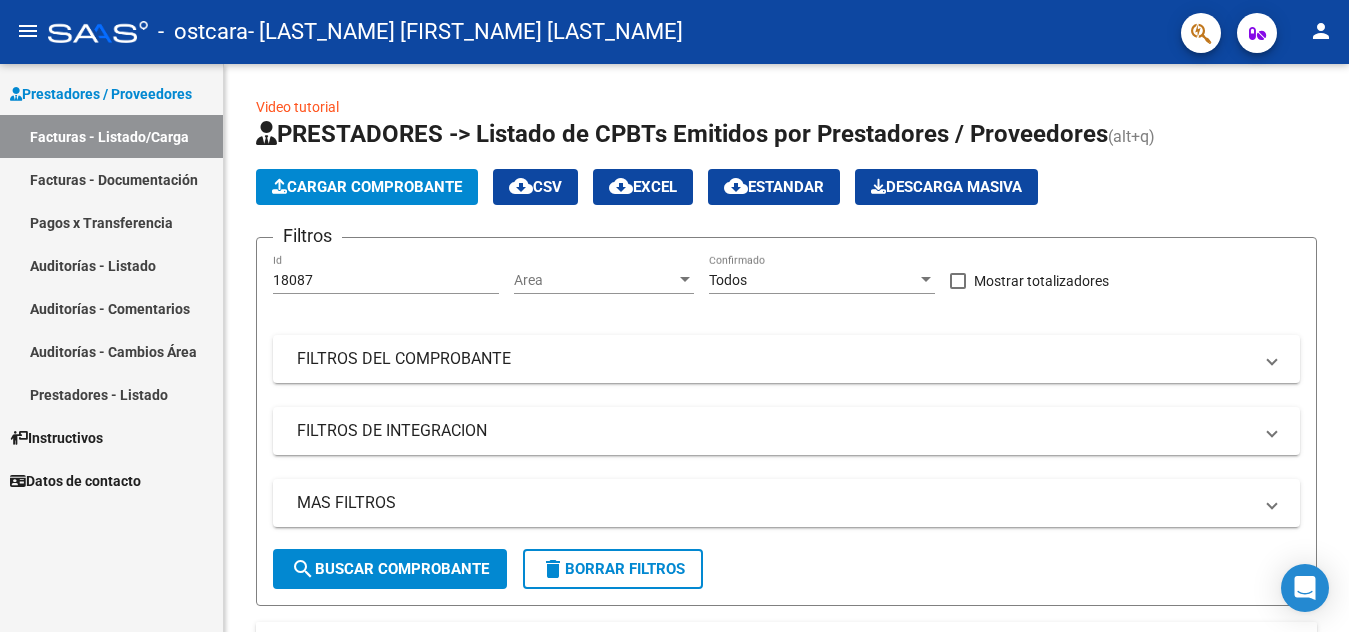 click on "Pagos x Transferencia" at bounding box center (111, 222) 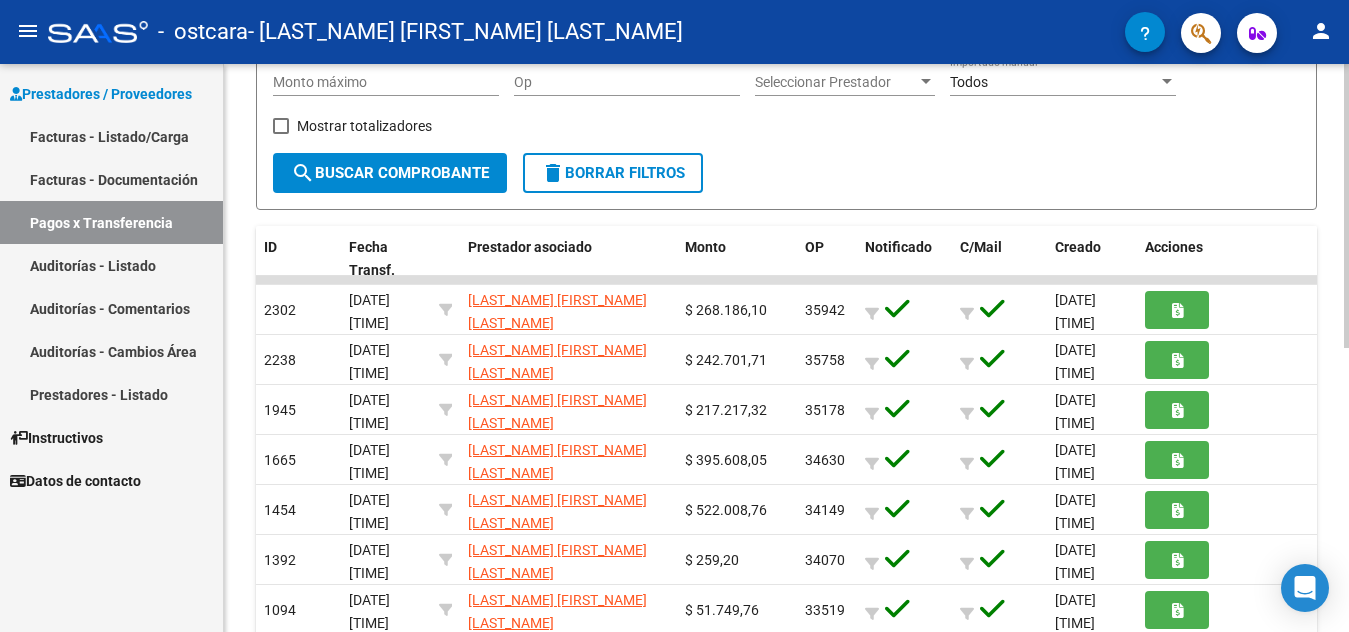 scroll, scrollTop: 296, scrollLeft: 0, axis: vertical 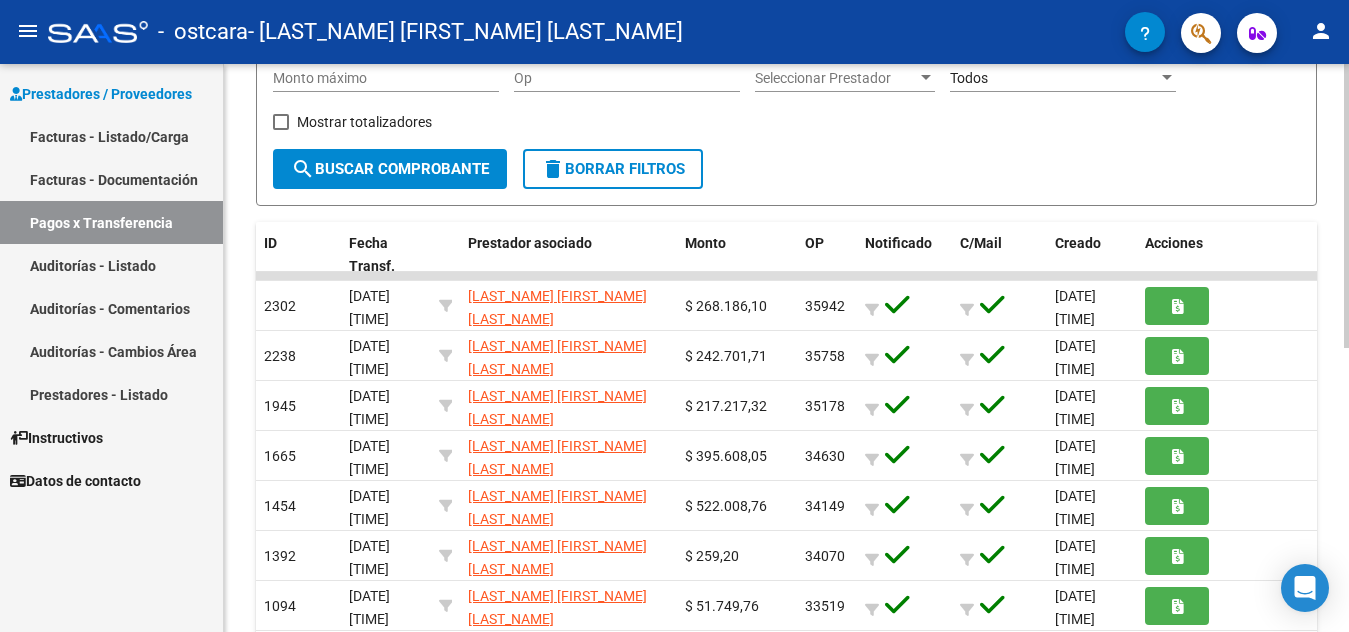 click on "PRESTADORES -> Pagos por Transferencia (alt+p) cloud_download Exportar CSV Importar Manual Filtros CUIT/CBU/Nombre Id Todos Tiene facturacion Apócrifa Start date – End date Fecha Desde / Hasta Todos Con prestador asociado Todos Con mail asociado Todos Notificado Monto mínimo Monto máximo Op Seleccionar Prestador Seleccionar Prestador Todos Importado manual Buscar Comprobante Borrar Filtros ID Fecha Transf. Prestador asociado Monto OP Notificado C/Mail Creado Acciones 2302 [DATE] [TIME] [LAST_NAME] [FIRST_NAME] [LAST_NAME] [CUIT] $ 268.186,10 35942 [DATE] [TIME] 2238 [DATE] [TIME] [LAST_NAME] [FIRST_NAME] [LAST_NAME] [CUIT] $ 242.701,71 35758 [DATE] [TIME] 1945 [DATE] [TIME] [LAST_NAME] [FIRST_NAME] [LAST_NAME] [CUIT] $ 217.217,32 35178 [DATE] [TIME] 1665 [DATE] [TIME] [LAST_NAME] [FIRST_NAME] [LAST_NAME] [CUIT] $ 395.608,05 34630 [DATE] [TIME] 1454 [DATE] [TIME] [LAST_NAME] [FIRST_NAME] [LAST_NAME] [CUIT] $ 522.008,76 34149" 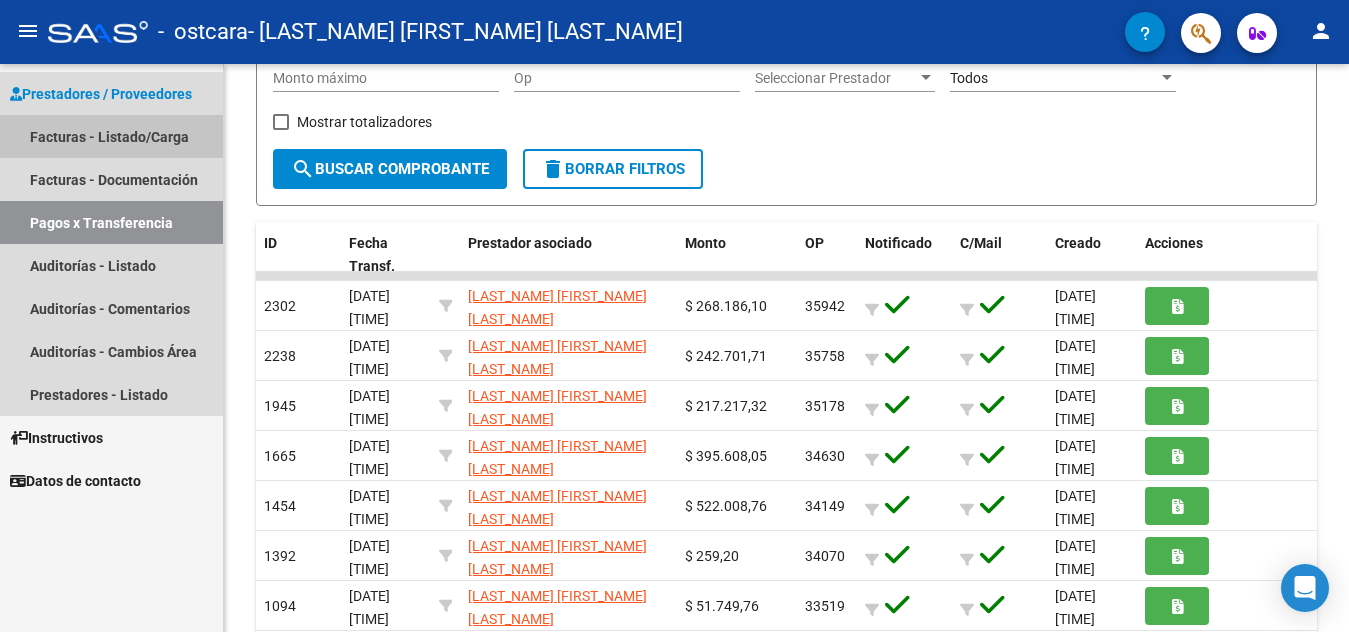 click on "Facturas - Listado/Carga" at bounding box center [111, 136] 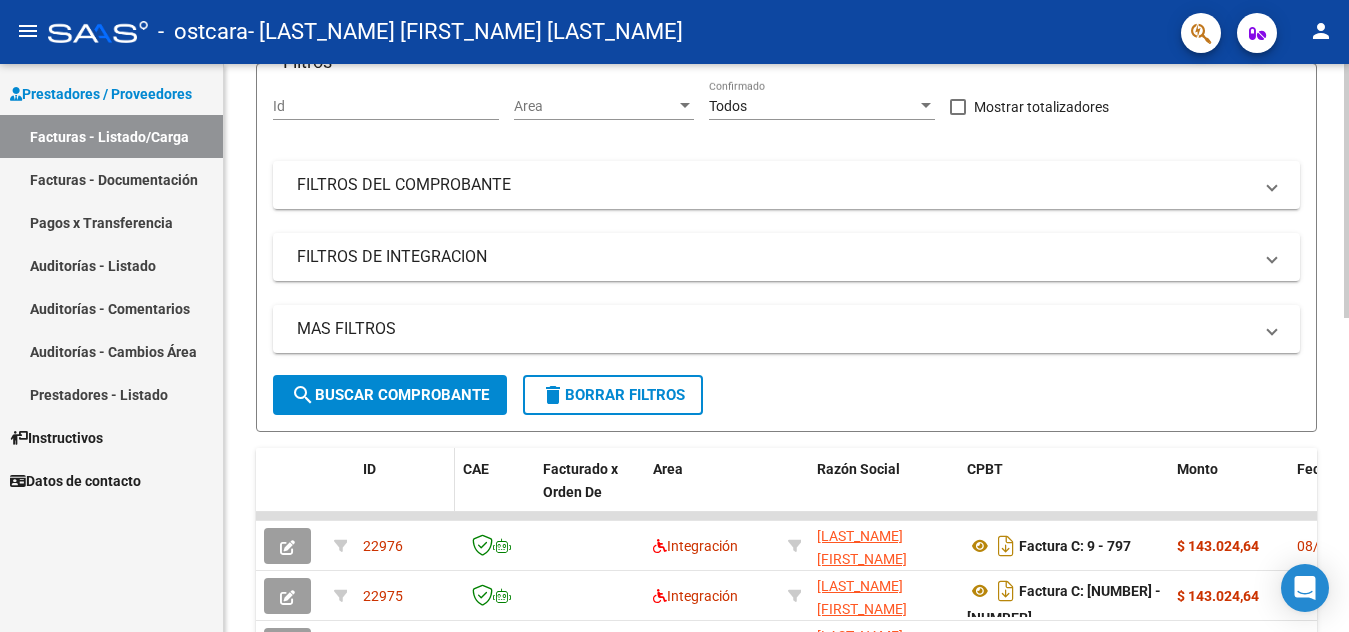 scroll, scrollTop: 296, scrollLeft: 0, axis: vertical 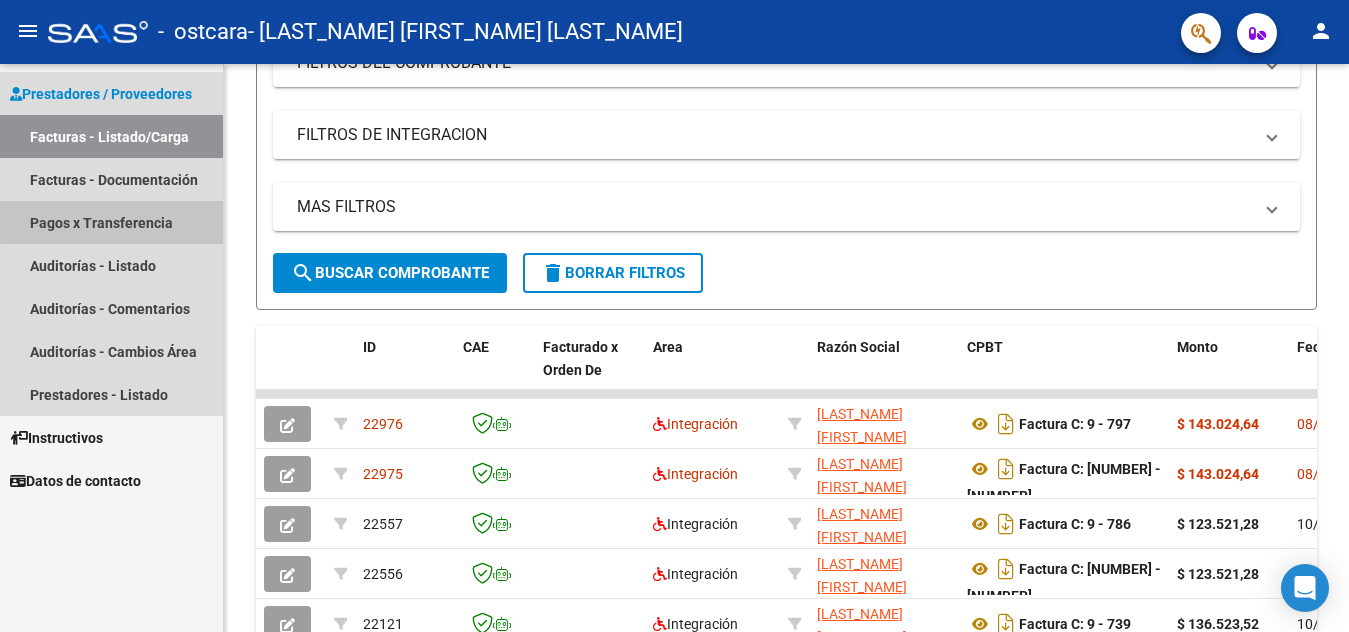 click on "Pagos x Transferencia" at bounding box center (111, 222) 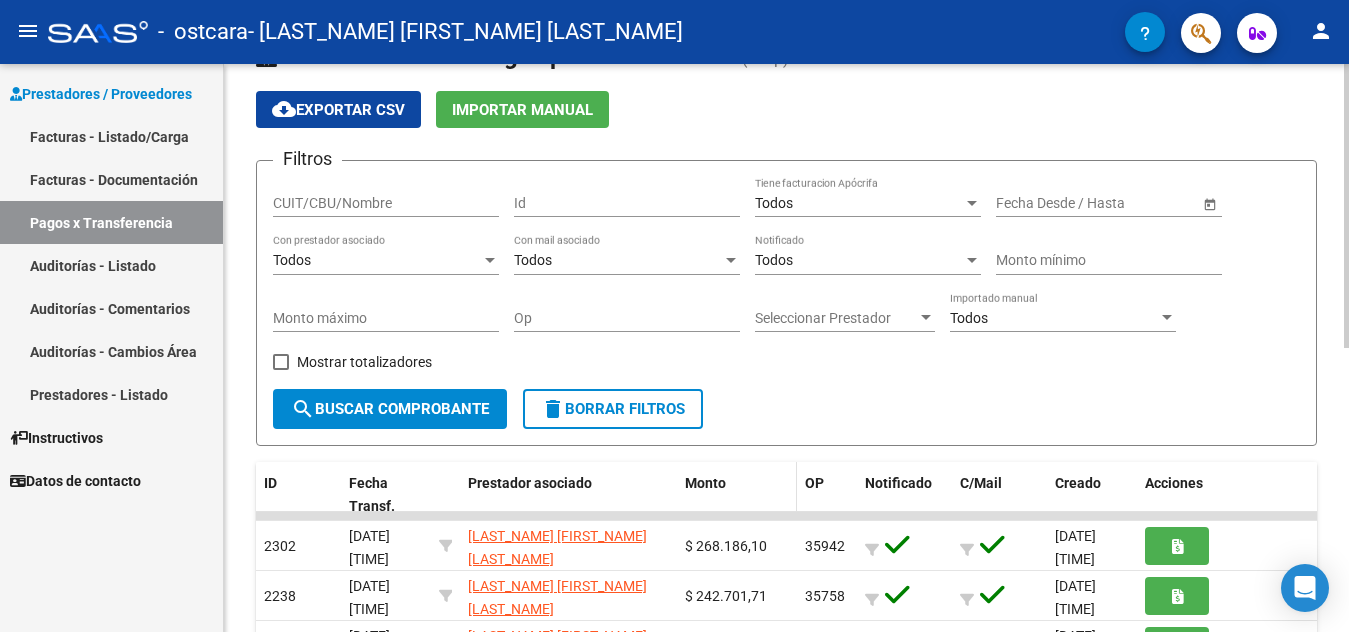 scroll, scrollTop: 296, scrollLeft: 0, axis: vertical 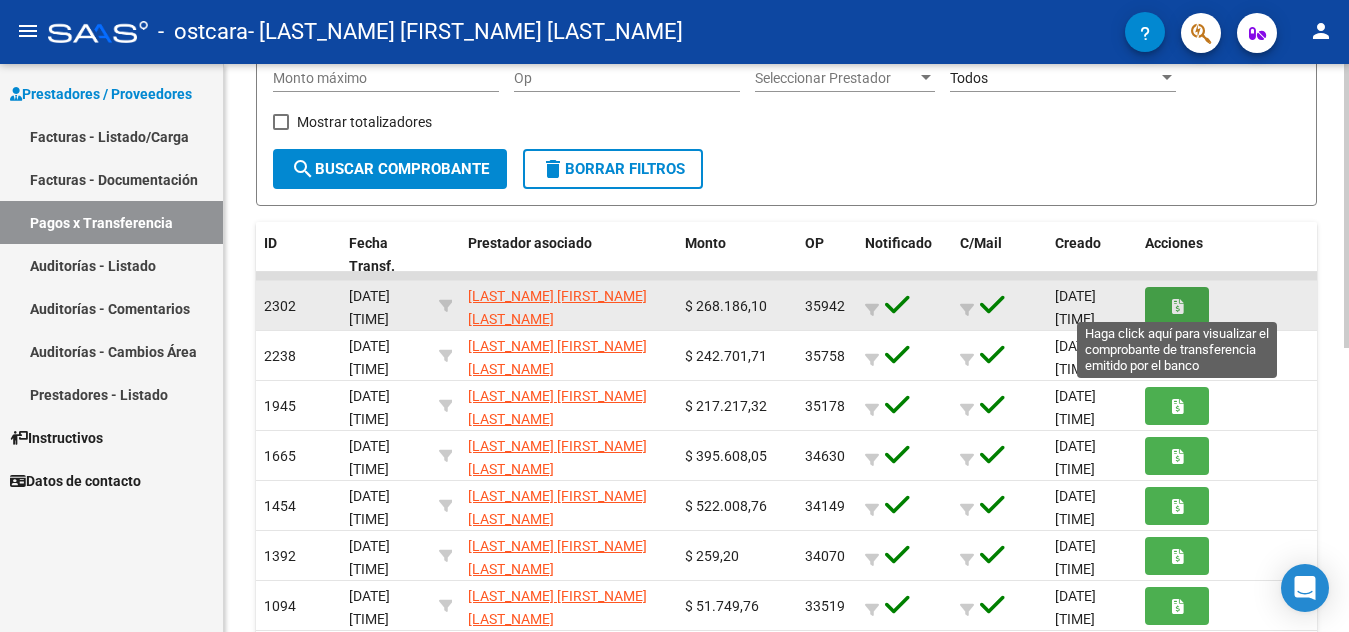 click 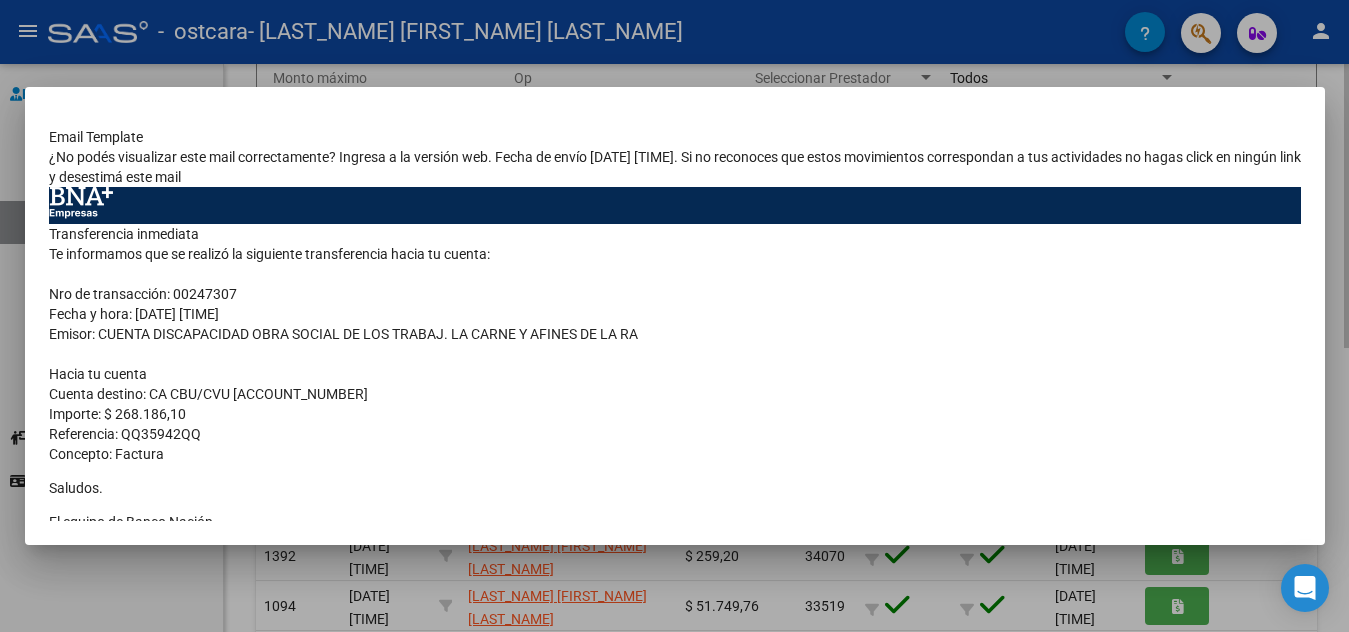 scroll, scrollTop: 168, scrollLeft: 0, axis: vertical 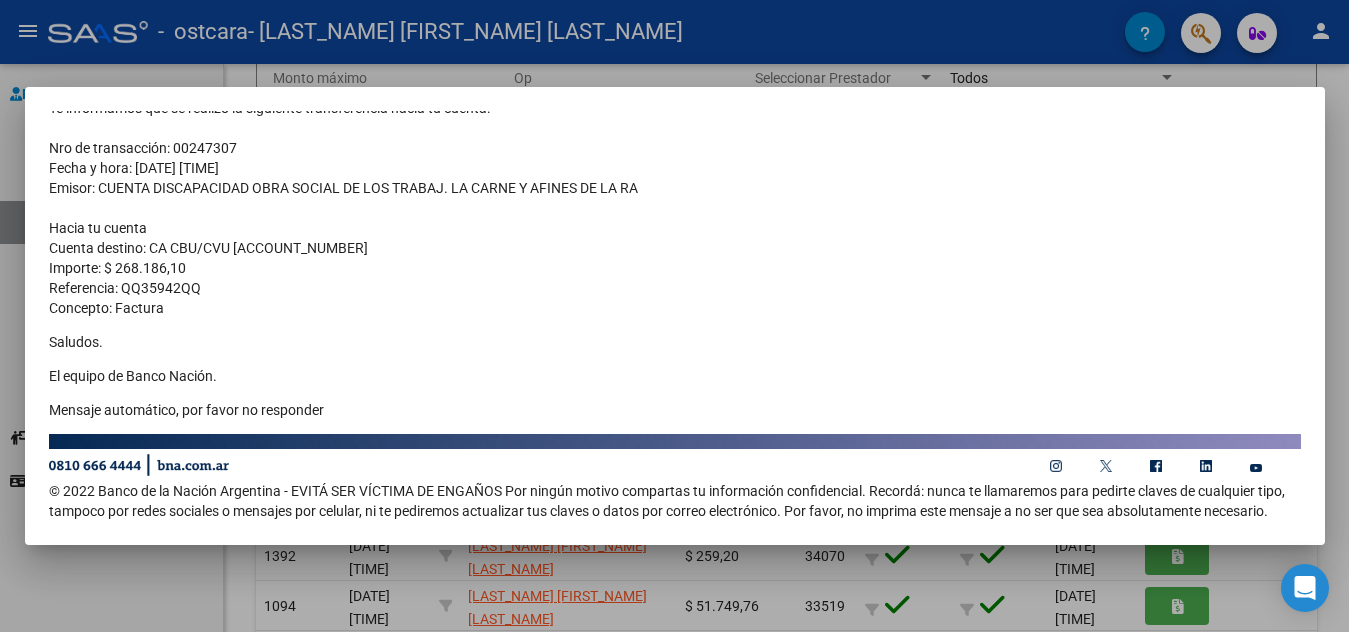 click at bounding box center (674, 316) 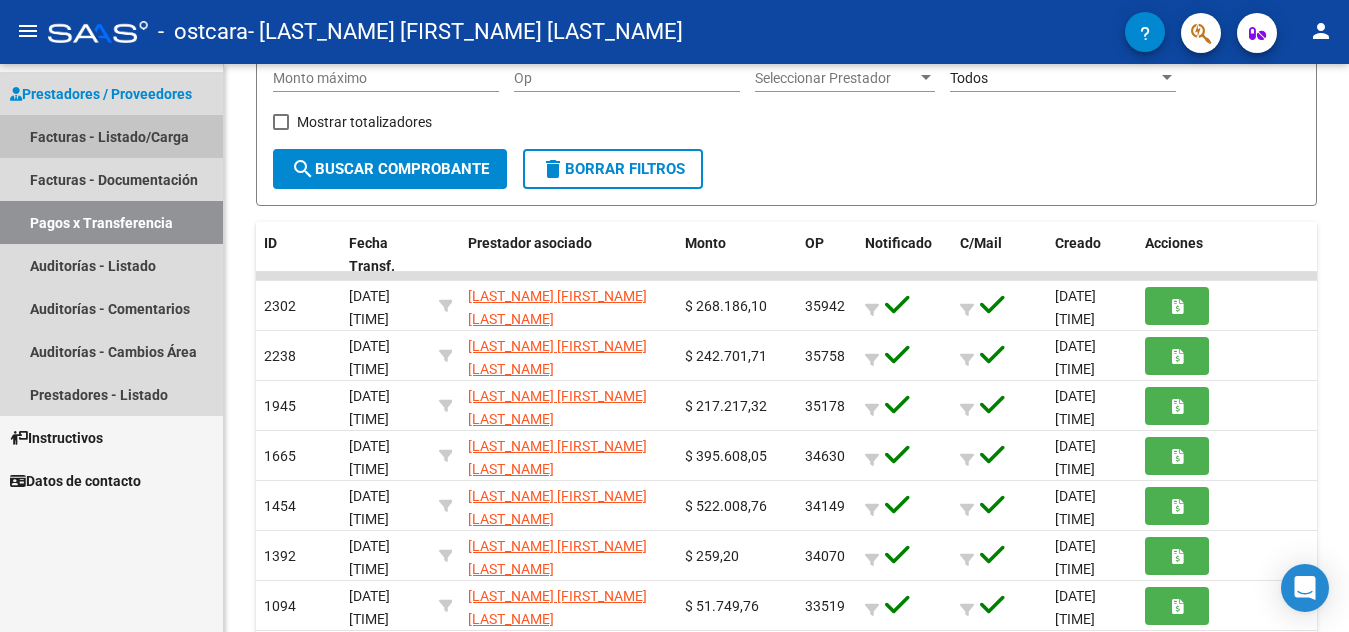 click on "Facturas - Listado/Carga" at bounding box center [111, 136] 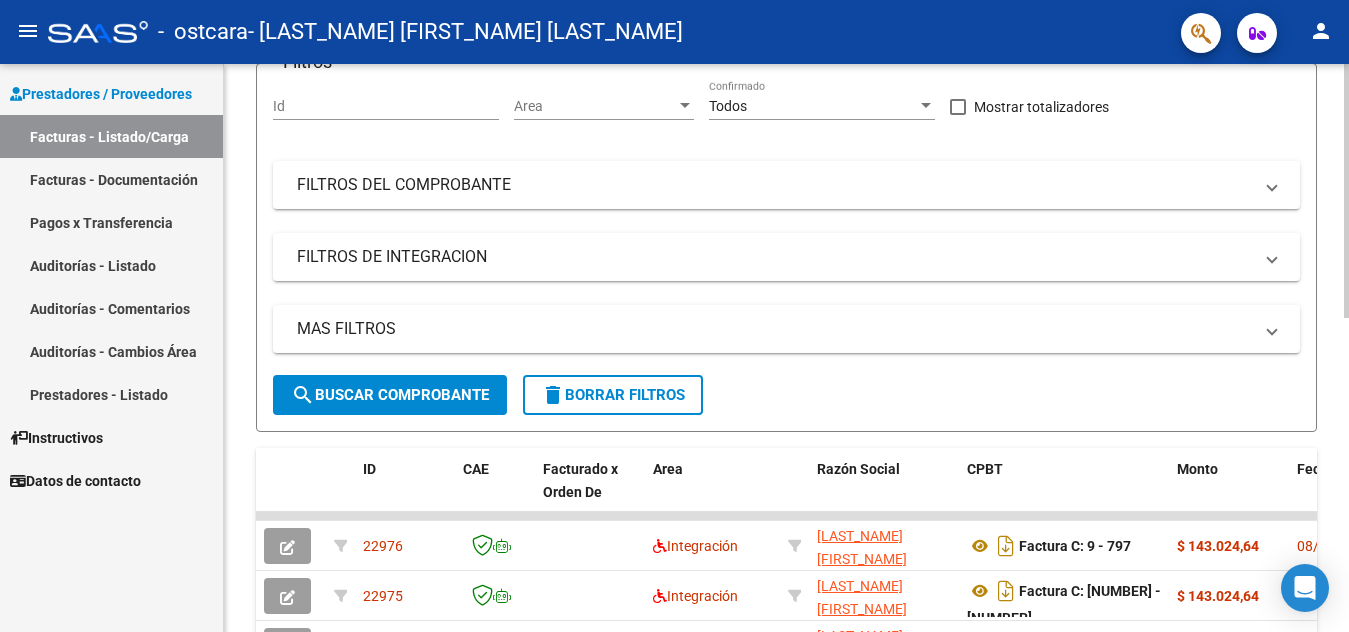 scroll, scrollTop: 296, scrollLeft: 0, axis: vertical 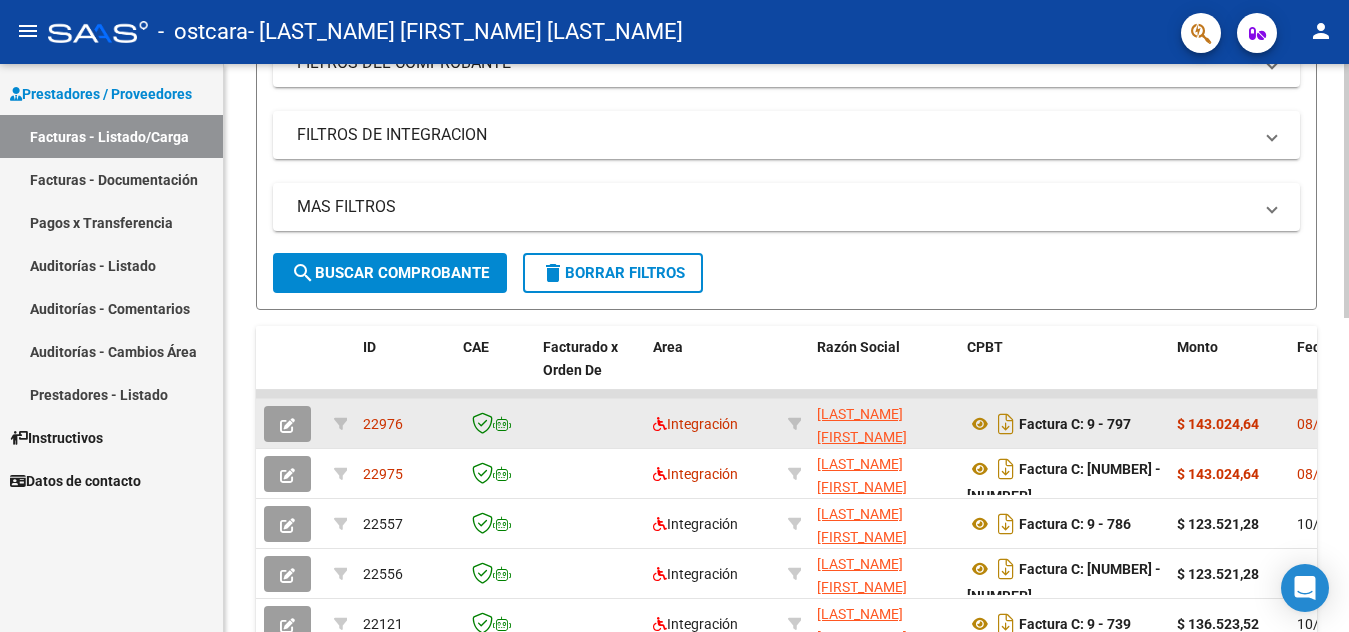 click 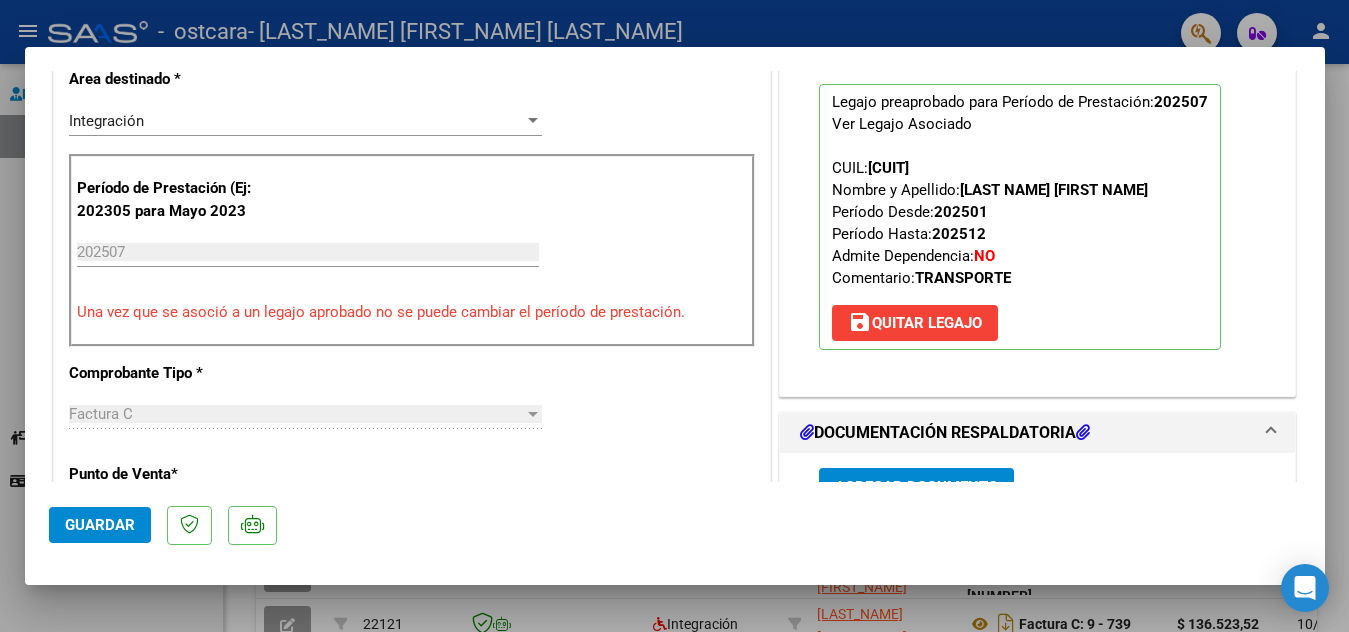 scroll, scrollTop: 507, scrollLeft: 0, axis: vertical 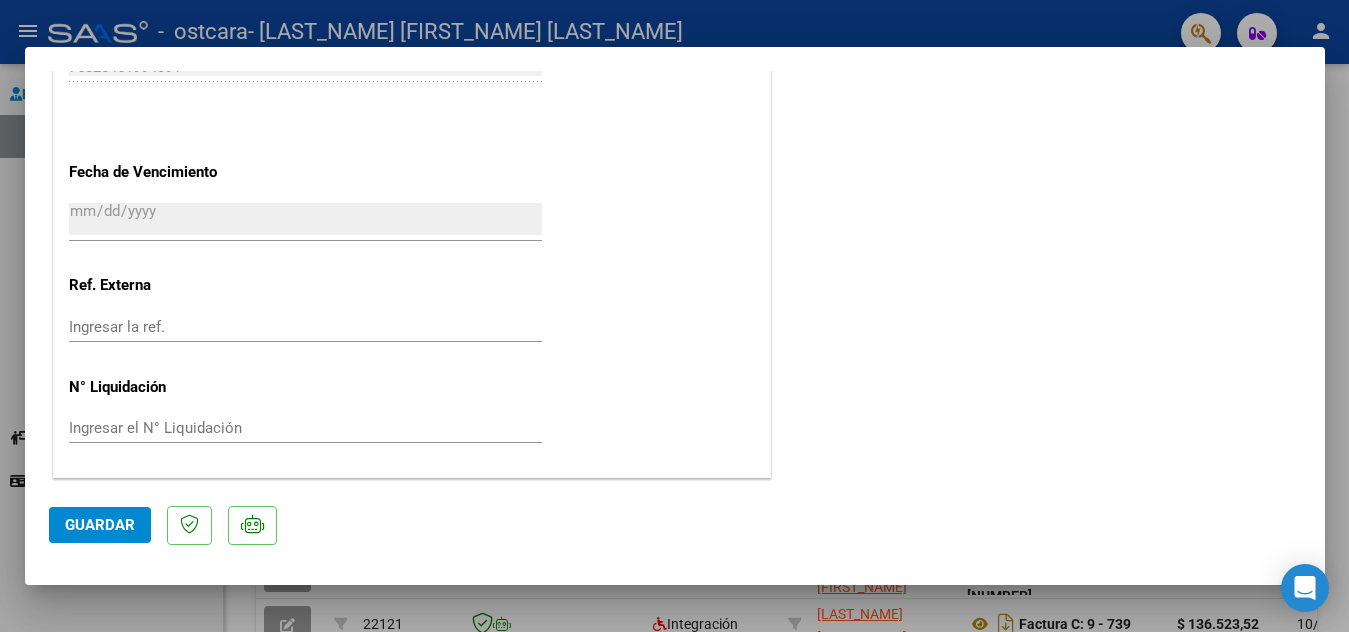 click at bounding box center [674, 316] 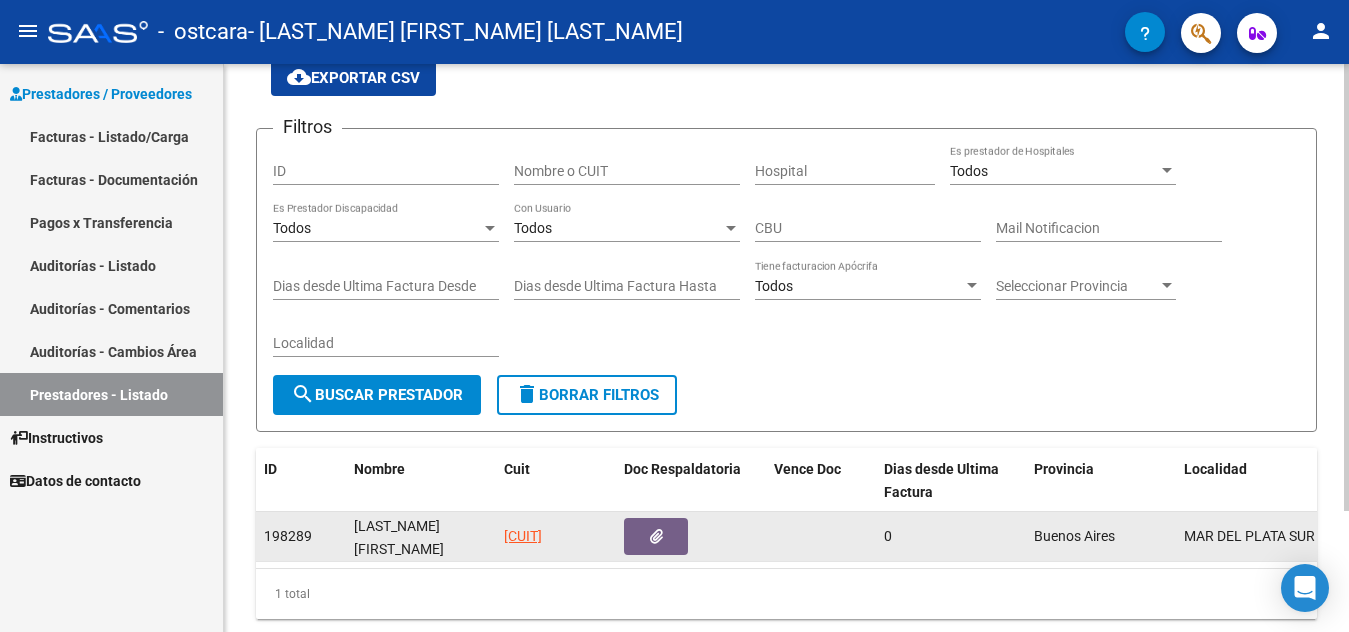 scroll, scrollTop: 154, scrollLeft: 0, axis: vertical 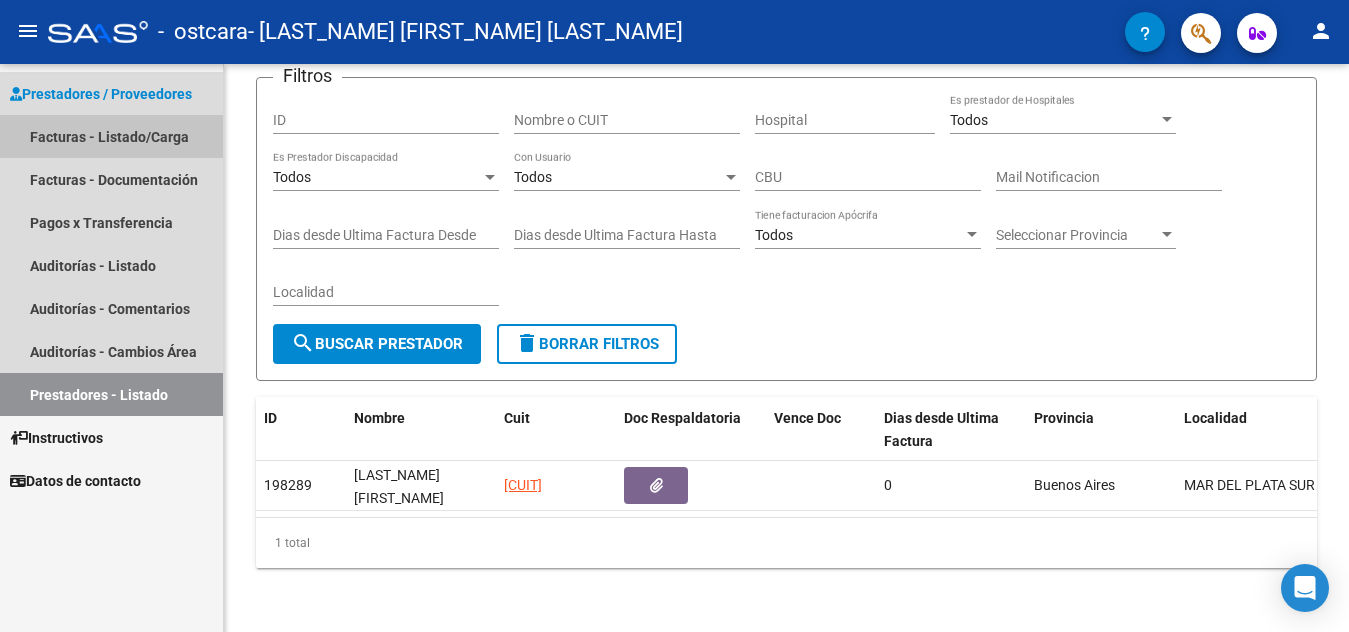 click on "Facturas - Listado/Carga" at bounding box center [111, 136] 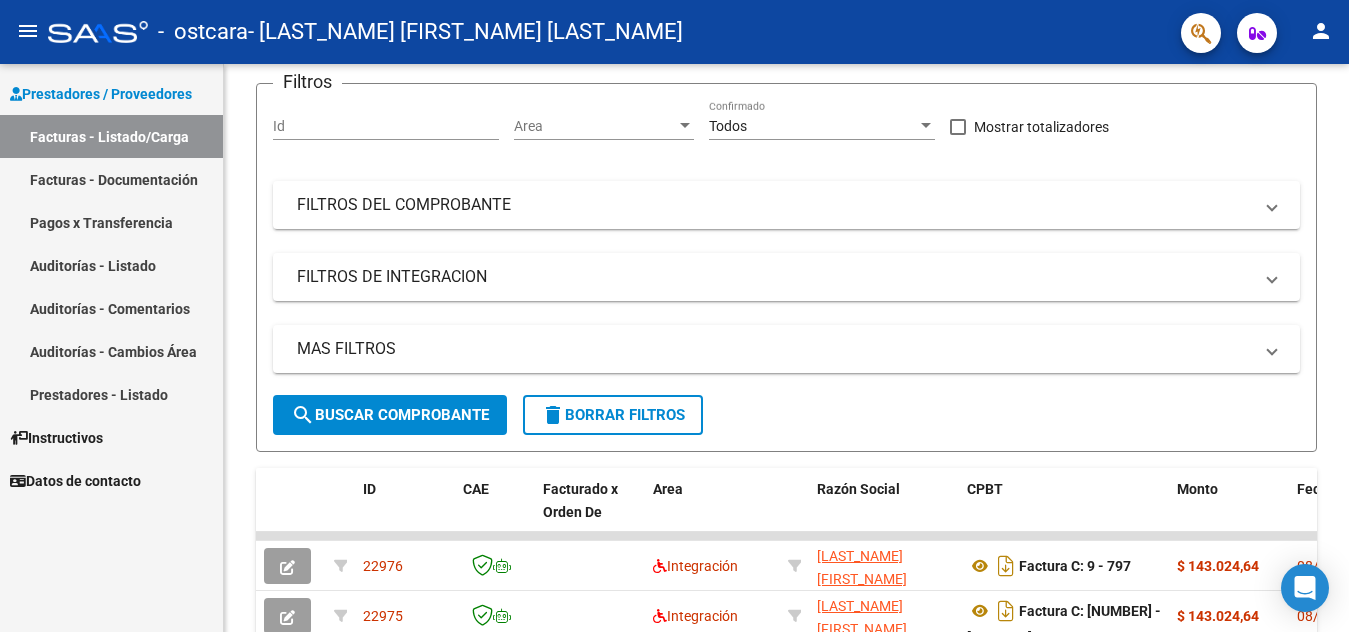 scroll, scrollTop: 296, scrollLeft: 0, axis: vertical 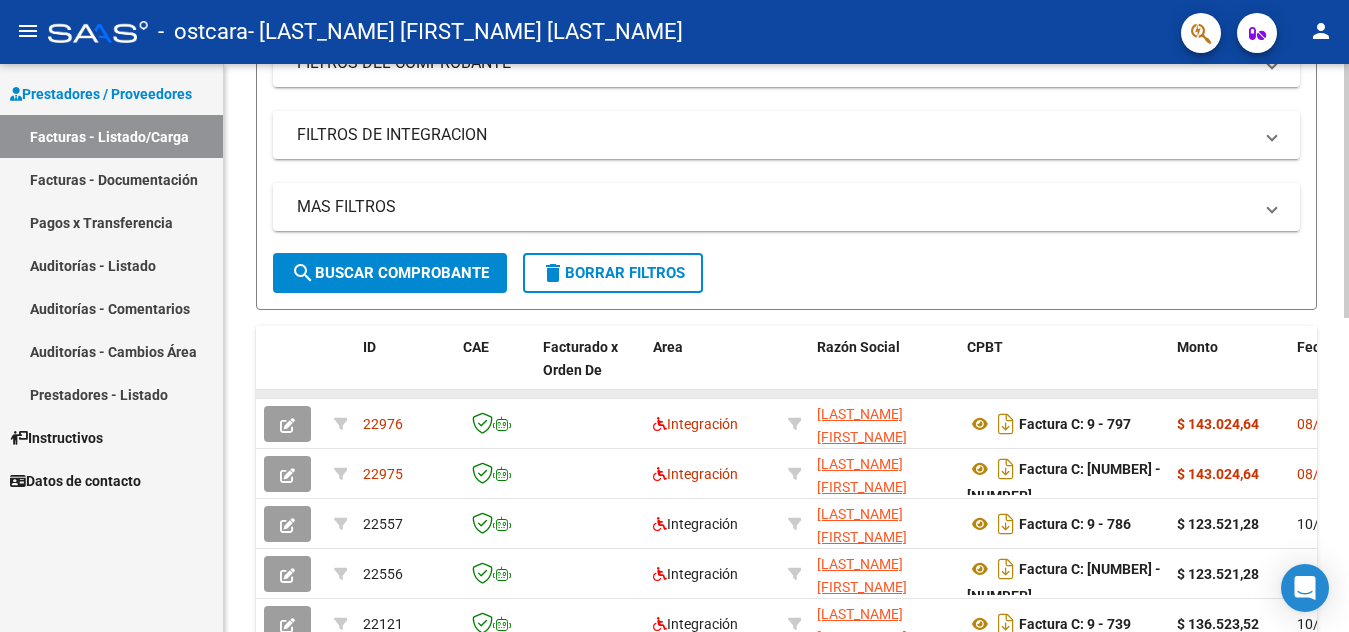 drag, startPoint x: 1102, startPoint y: 391, endPoint x: 1121, endPoint y: 393, distance: 19.104973 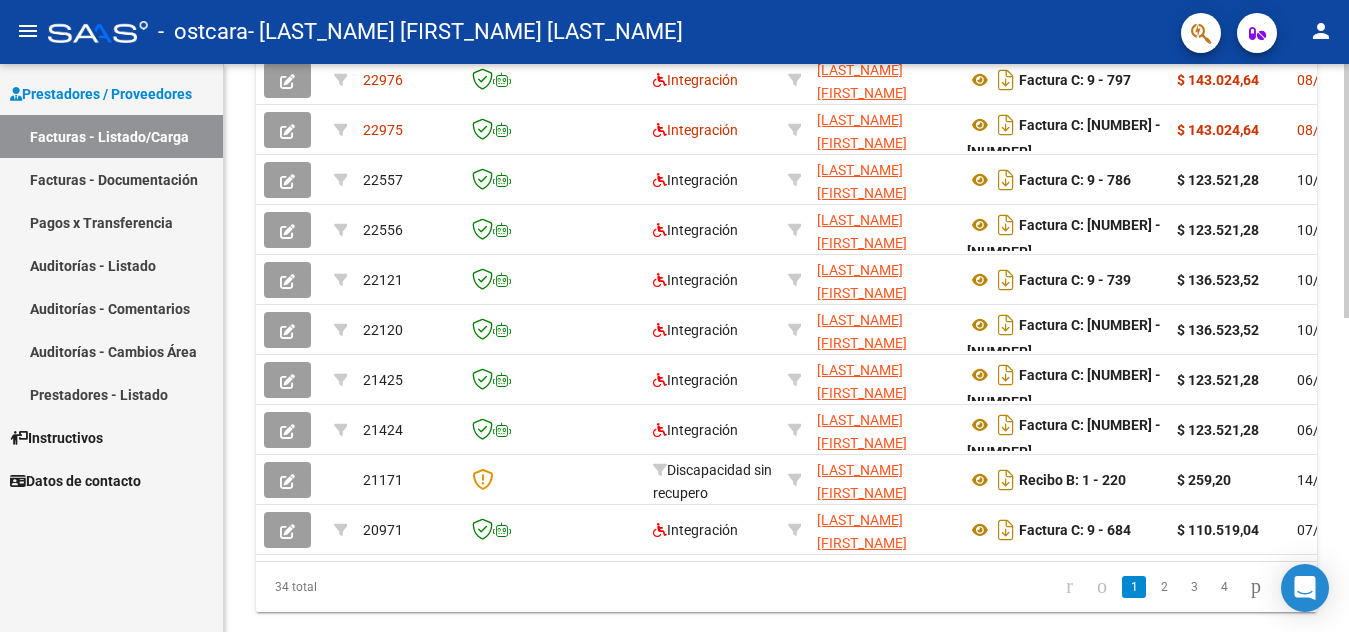 scroll, scrollTop: 700, scrollLeft: 0, axis: vertical 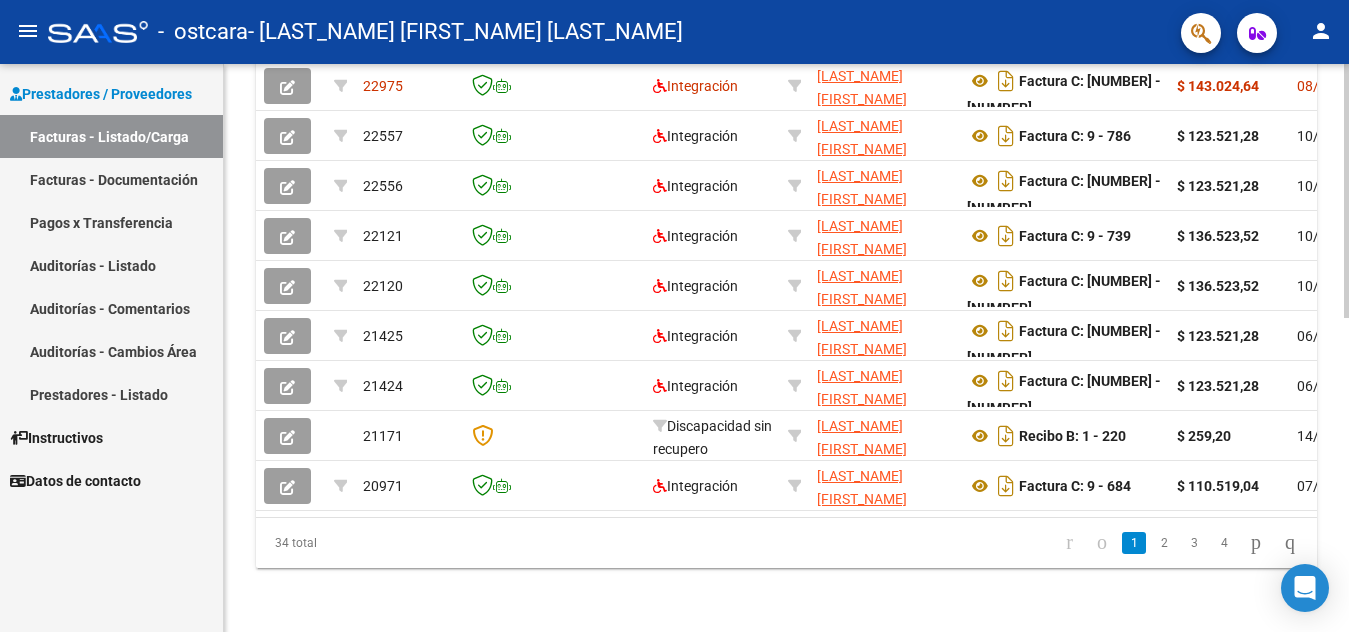 click on "menu - ostcara - [LAST_NAME] [FIRST_NAME] [LAST_NAME] person Prestadores / Proveedores Facturas - Listado/Carga Facturas - Documentación Pagos x Transferencia Auditorías - Listado Auditorías - Comentarios Auditorías - Cambios Área Prestadores - Listado Instructivos Datos de contacto Video tutorial PRESTADORES -> Listado de CPBTs Emitidos por Prestadores / Proveedores (alt+q) Cargar Comprobante
cloud_download CSV cloud_download EXCEL cloud_download Estandar Descarga Masiva
Filtros Id Area Area Todos Confirmado Mostrar totalizadores FILTROS DEL COMPROBANTE Comprobante Tipo Comprobante Tipo Start date – End date Fec. Comprobante Desde / Hasta Días Emisión Desde(cant. días) Días Emisión Hasta(cant. días) CUIT / Razón Social Pto. Venta Nro. Comprobante Código SSS CAE Válido CAE Válido Todos Cargado Módulo Hosp. Todos Tiene facturacion Apócrifa Hospital Refes FILTROS DE INTEGRACION Período De Prestación Campos del Archivo de Rendición Devuelto x SSS (dr_envio) Op" at bounding box center (674, 316) 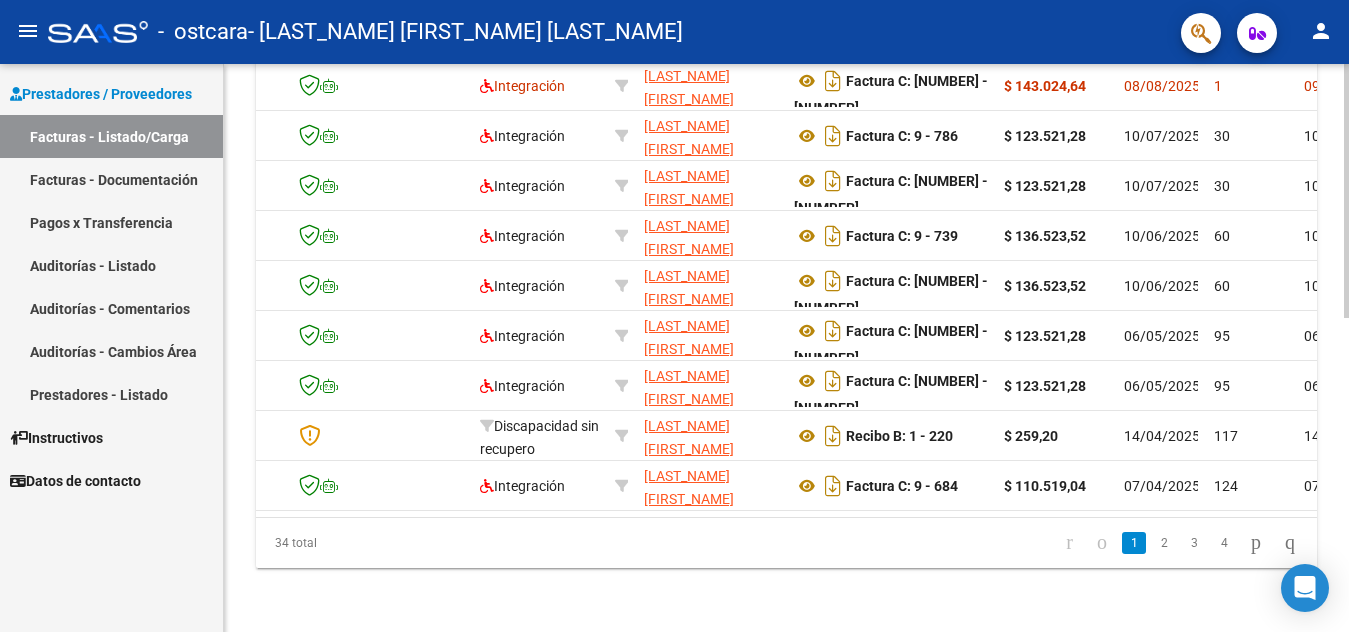 scroll, scrollTop: 0, scrollLeft: 280, axis: horizontal 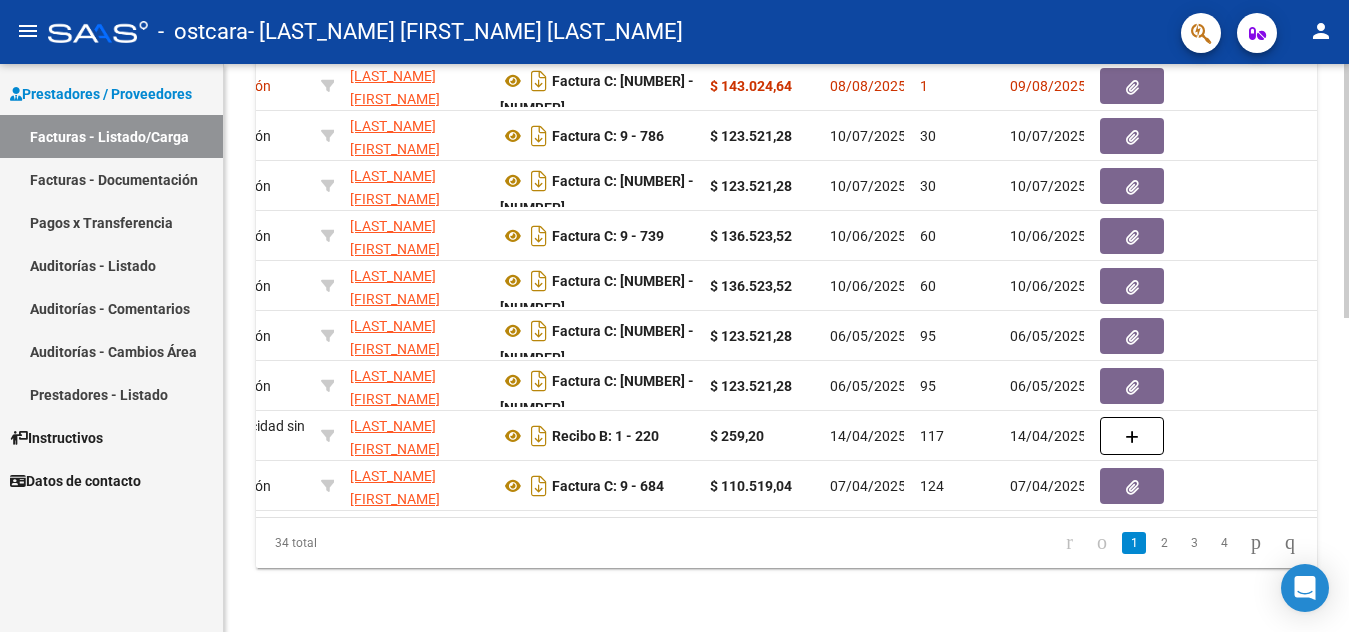 drag, startPoint x: 1342, startPoint y: 446, endPoint x: 1348, endPoint y: 402, distance: 44.407207 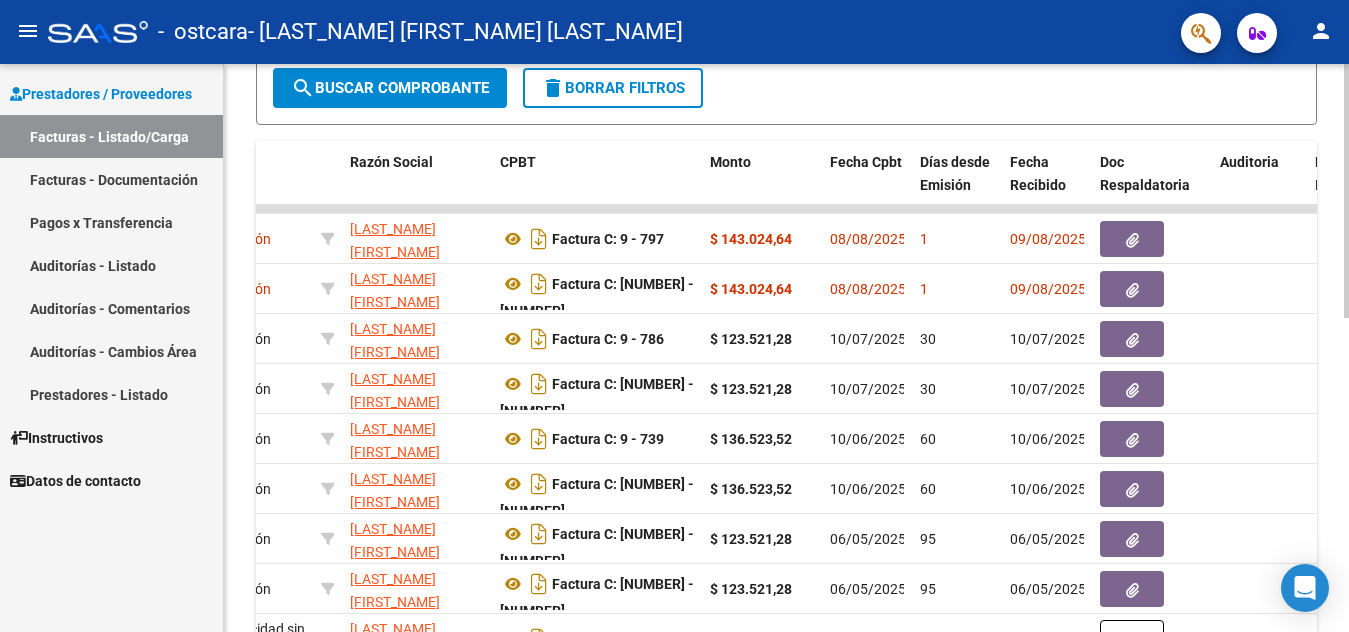 scroll, scrollTop: 454, scrollLeft: 0, axis: vertical 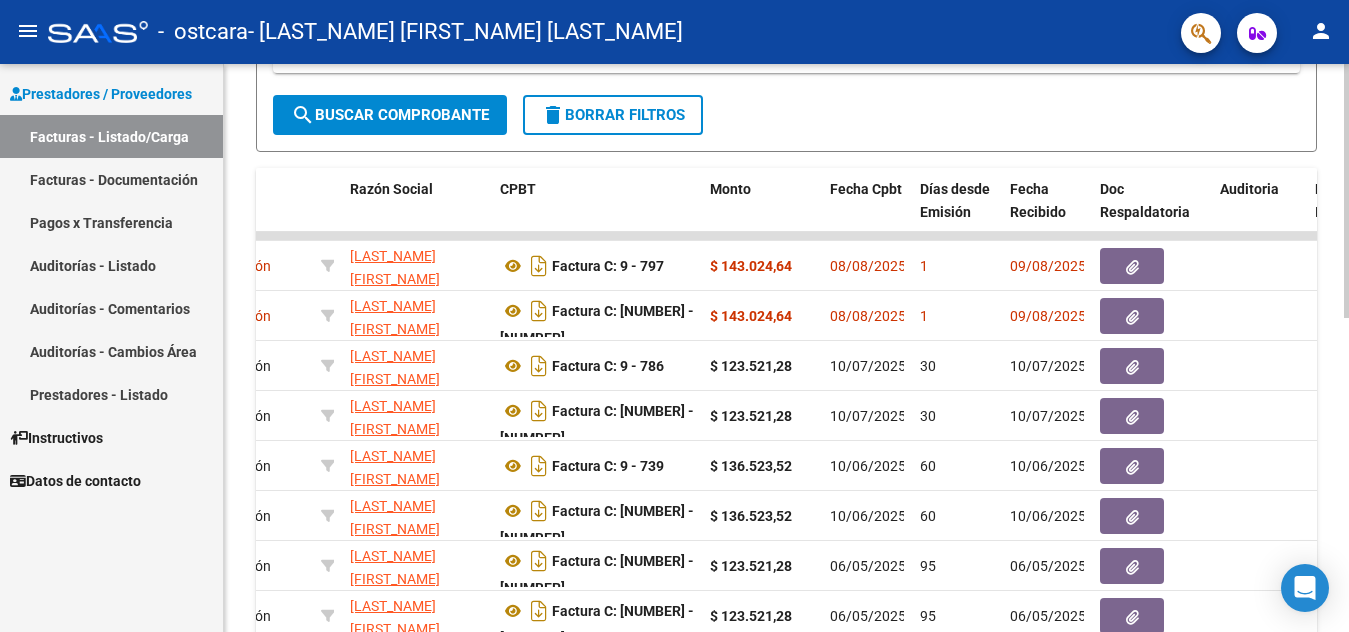 click 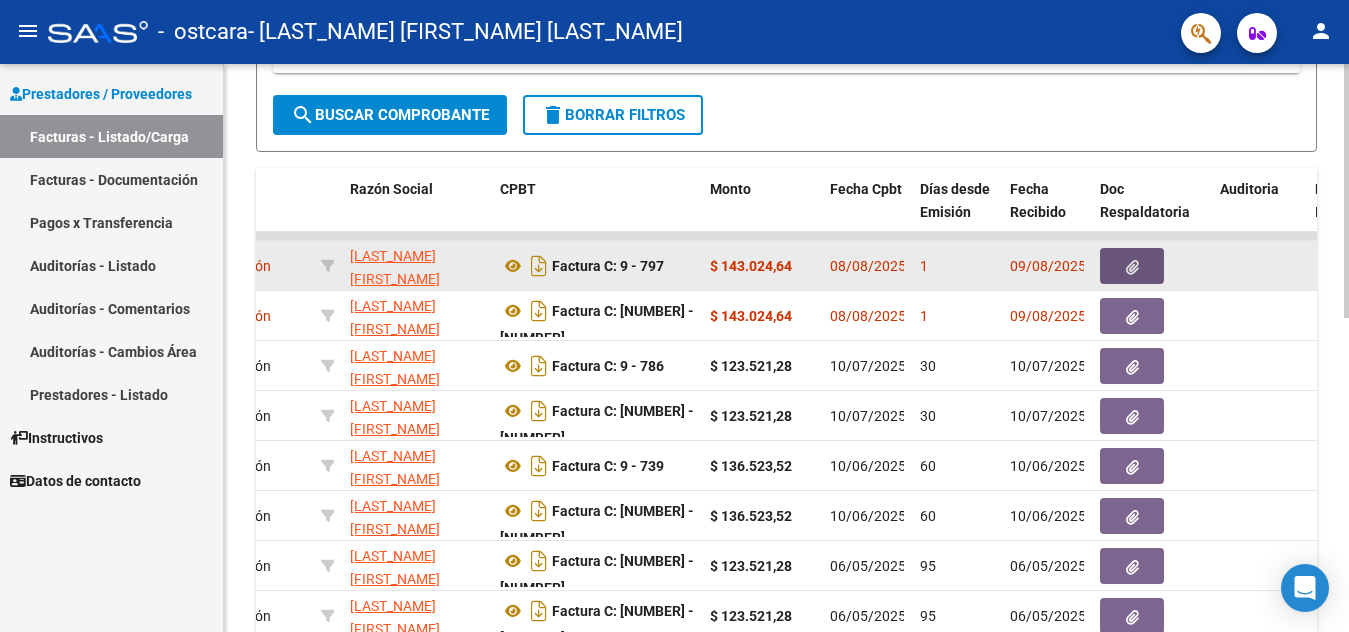 click 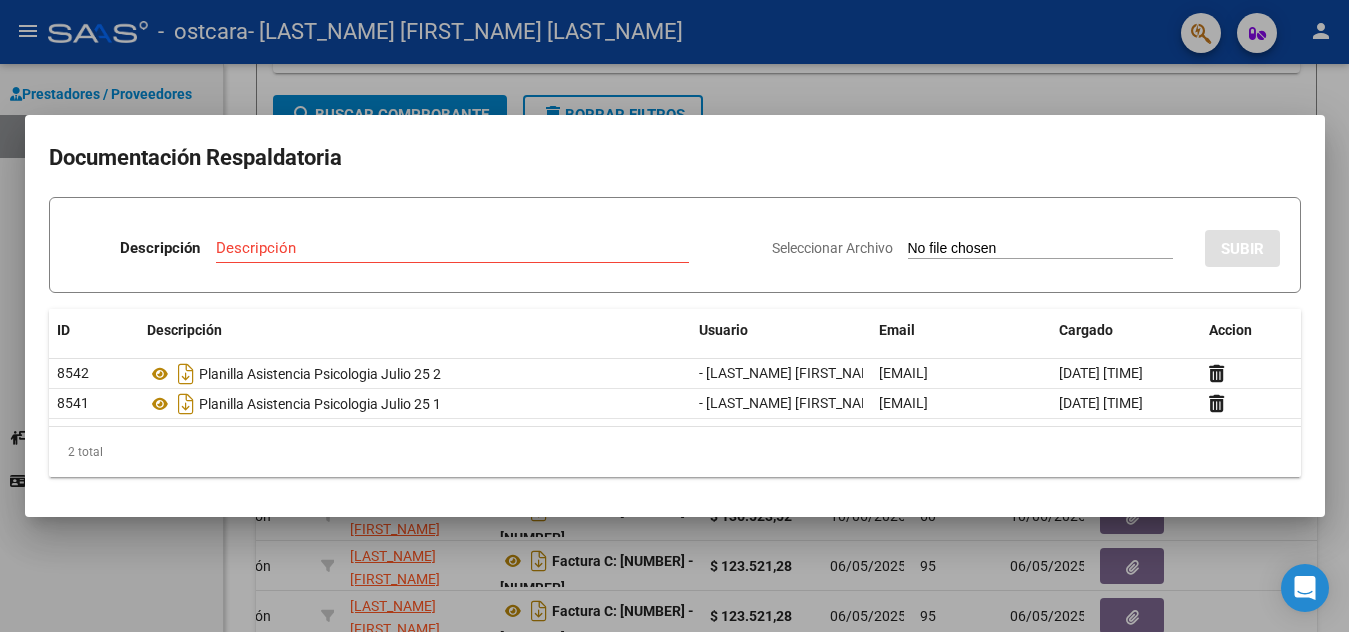 click at bounding box center (674, 316) 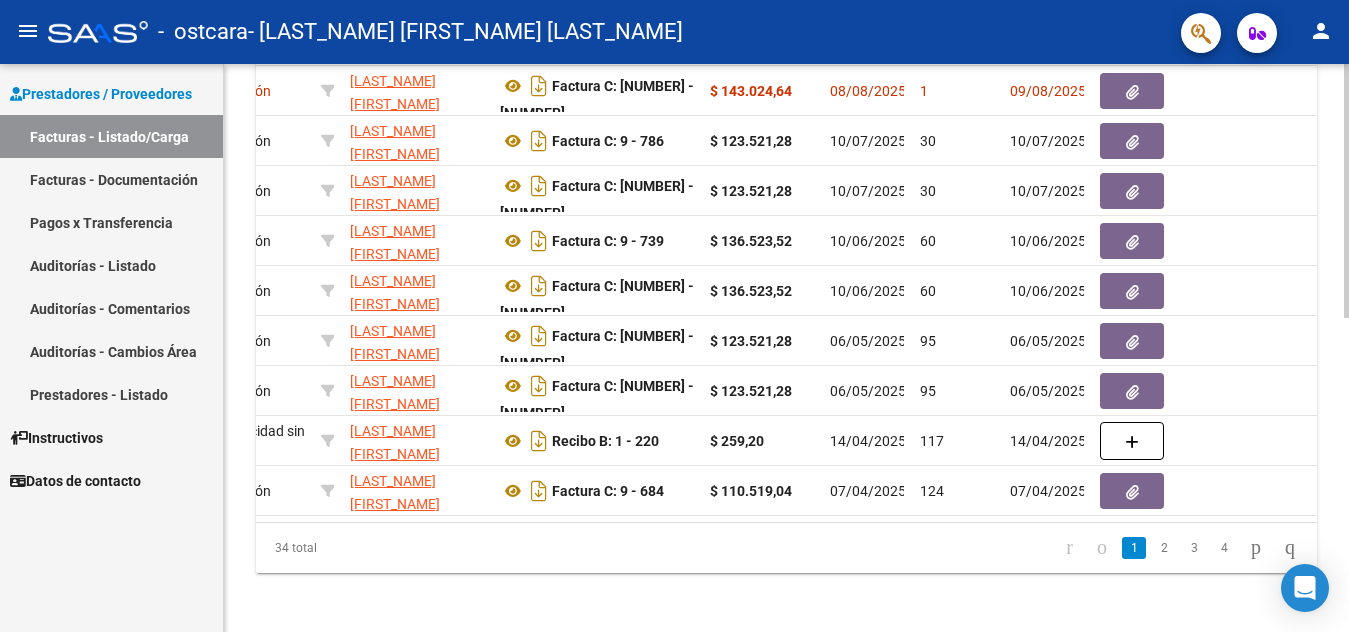 scroll, scrollTop: 700, scrollLeft: 0, axis: vertical 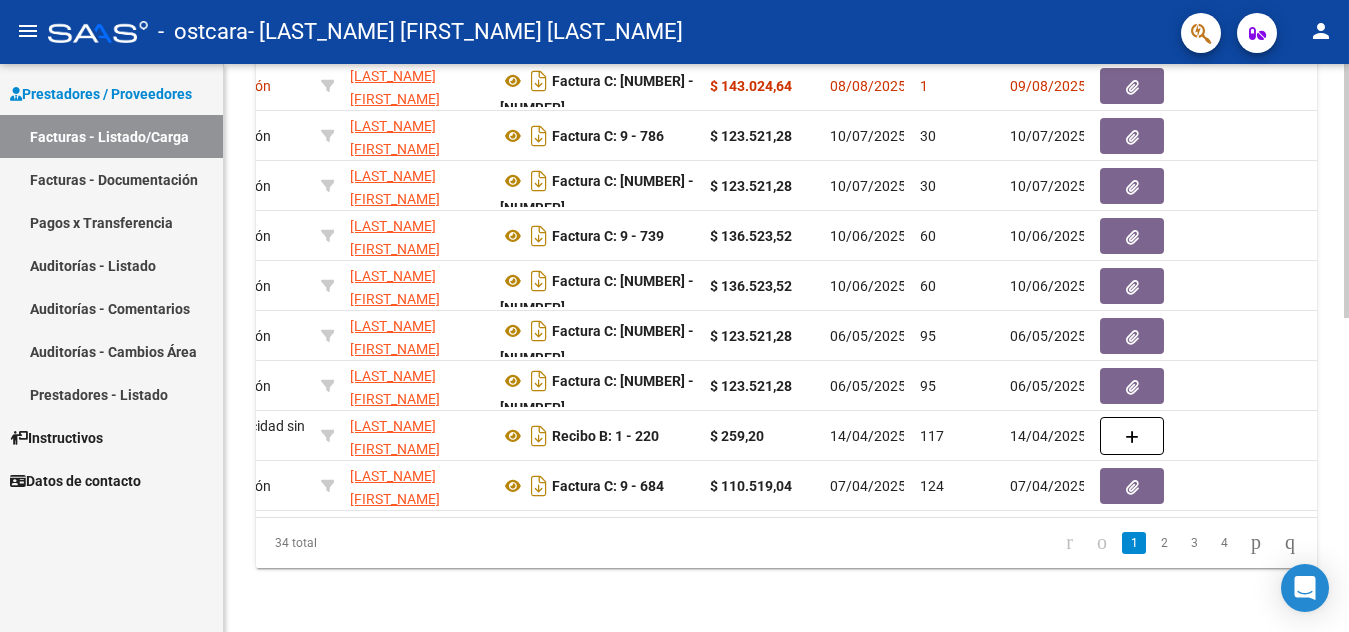 click on "Video tutorial   PRESTADORES -> Listado de CPBTs Emitidos por Prestadores / Proveedores (alt+q)   Cargar Comprobante
cloud_download  CSV  cloud_download  EXCEL  cloud_download  Estandar   Descarga Masiva
Filtros Id Area Area Todos Confirmado   Mostrar totalizadores   FILTROS DEL COMPROBANTE  Comprobante Tipo Comprobante Tipo Start date – End date Fec. Comprobante Desde / Hasta Días Emisión Desde(cant. días) Días Emisión Hasta(cant. días) CUIT / Razón Social Pto. Venta Nro. Comprobante Código SSS CAE Válido CAE Válido Todos Cargado Módulo Hosp. Todos Tiene facturacion Apócrifa Hospital Refes  FILTROS DE INTEGRACION  Período De Prestación Campos del Archivo de Rendición Devuelto x SSS (dr_envio) Todos Rendido x SSS (dr_envio) Tipo de Registro Tipo de Registro Período Presentación Período Presentación Campos del Legajo Asociado (preaprobación) Afiliado Legajo (cuil/nombre) Todos Solo facturas preaprobadas  MAS FILTROS  Todos Con Doc. Respaldatoria Todos Con Trazabilidad Todos – – 1" 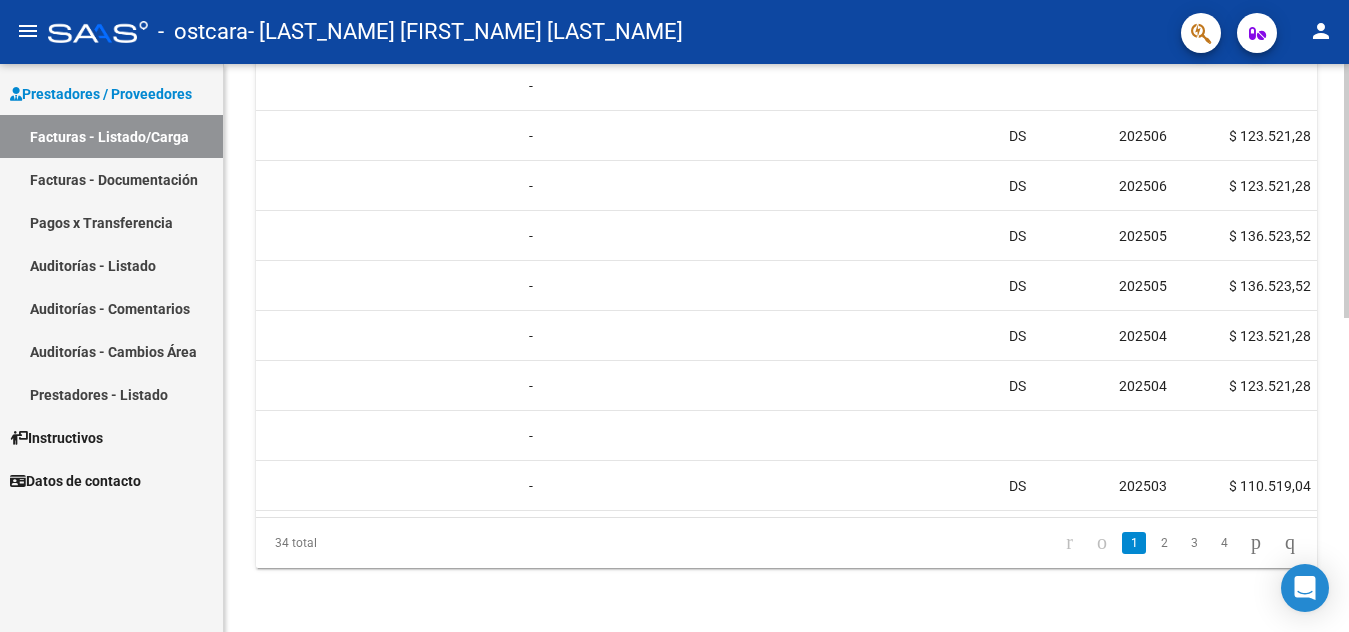 scroll, scrollTop: 0, scrollLeft: 1800, axis: horizontal 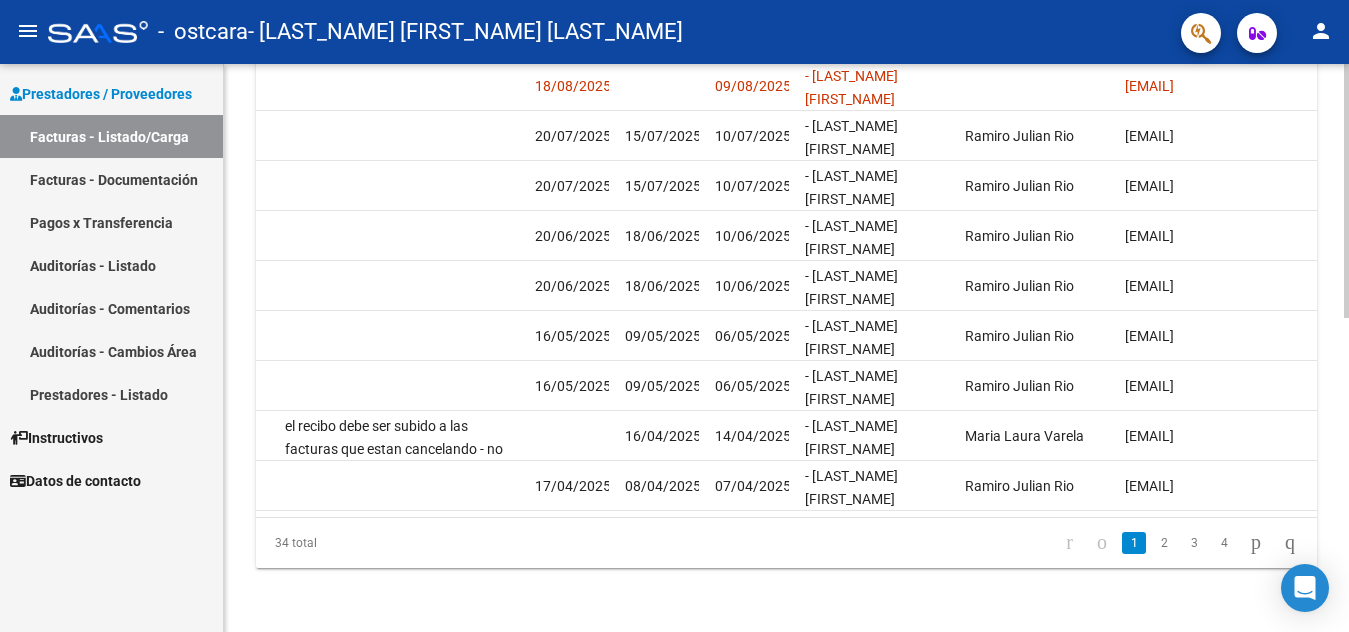 click on "Video tutorial   PRESTADORES -> Listado de CPBTs Emitidos por Prestadores / Proveedores (alt+q)   Cargar Comprobante
cloud_download  CSV  cloud_download  EXCEL  cloud_download  Estandar   Descarga Masiva
Filtros Id Area Area Todos Confirmado   Mostrar totalizadores   FILTROS DEL COMPROBANTE  Comprobante Tipo Comprobante Tipo Start date – End date Fec. Comprobante Desde / Hasta Días Emisión Desde(cant. días) Días Emisión Hasta(cant. días) CUIT / Razón Social Pto. Venta Nro. Comprobante Código SSS CAE Válido CAE Válido Todos Cargado Módulo Hosp. Todos Tiene facturacion Apócrifa Hospital Refes  FILTROS DE INTEGRACION  Período De Prestación Campos del Archivo de Rendición Devuelto x SSS (dr_envio) Todos Rendido x SSS (dr_envio) Tipo de Registro Tipo de Registro Período Presentación Período Presentación Campos del Legajo Asociado (preaprobación) Afiliado Legajo (cuil/nombre) Todos Solo facturas preaprobadas  MAS FILTROS  Todos Con Doc. Respaldatoria Todos Con Trazabilidad Todos – – 1" 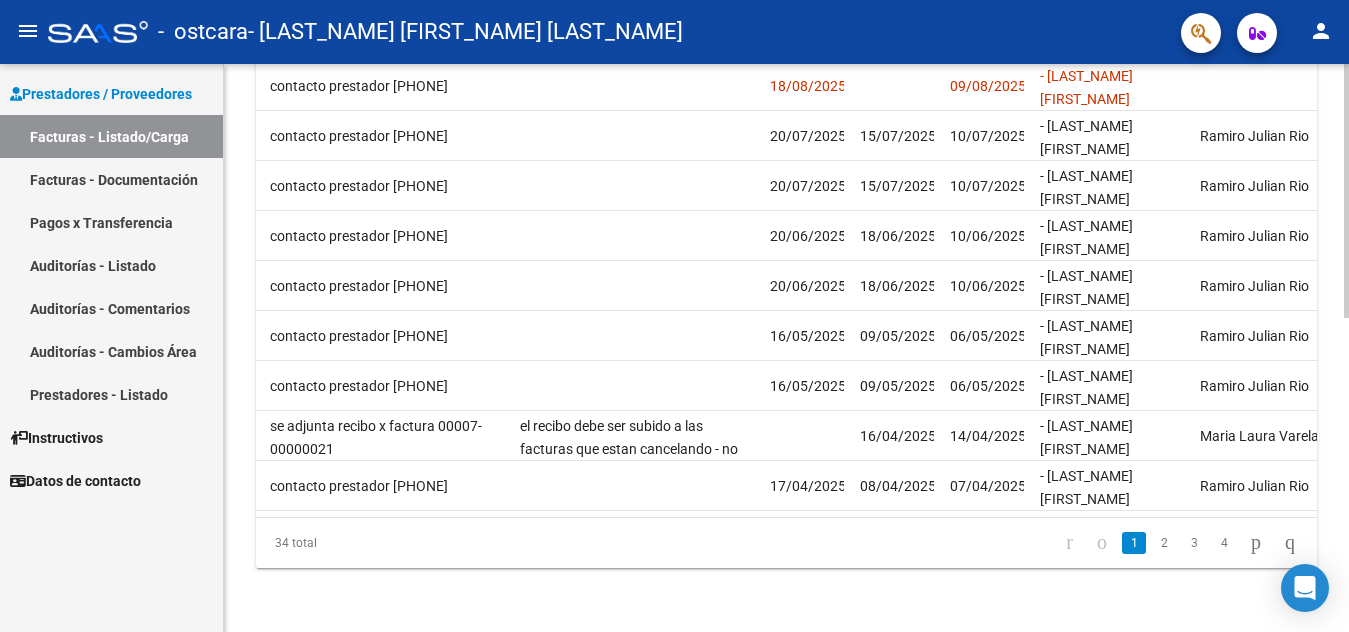 scroll, scrollTop: 0, scrollLeft: 2755, axis: horizontal 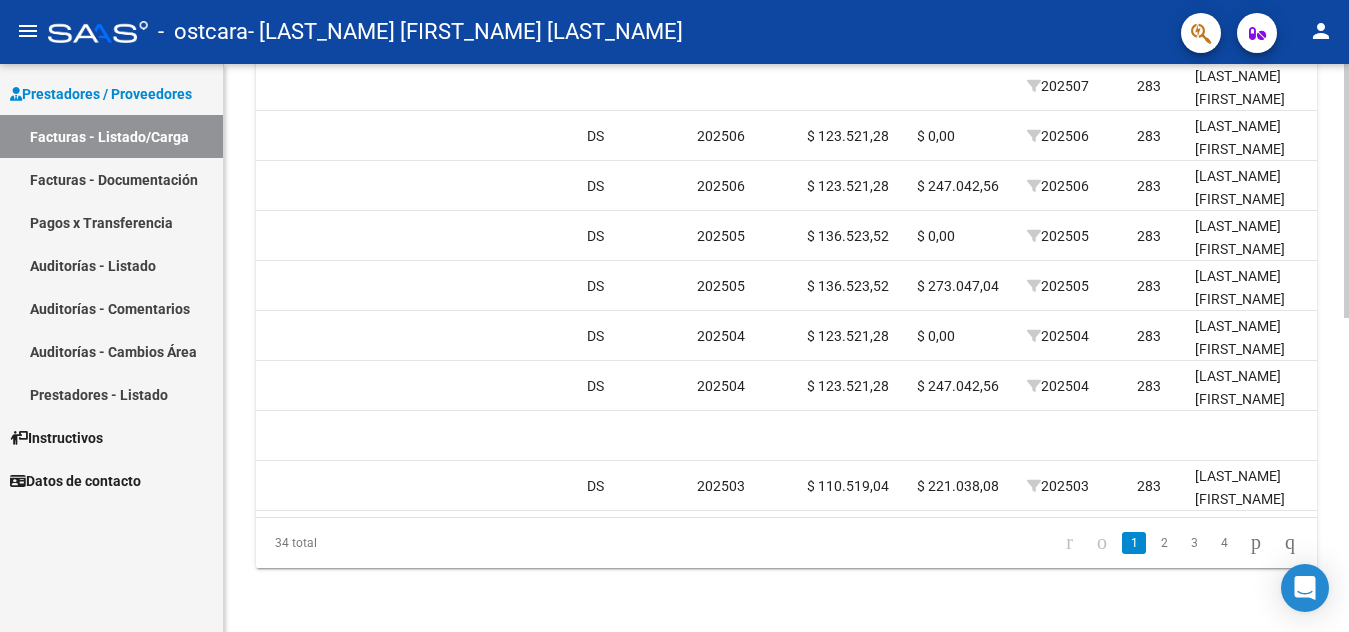 click on "Video tutorial   PRESTADORES -> Listado de CPBTs Emitidos por Prestadores / Proveedores (alt+q)   Cargar Comprobante
cloud_download  CSV  cloud_download  EXCEL  cloud_download  Estandar   Descarga Masiva
Filtros Id Area Area Todos Confirmado   Mostrar totalizadores   FILTROS DEL COMPROBANTE  Comprobante Tipo Comprobante Tipo Start date – End date Fec. Comprobante Desde / Hasta Días Emisión Desde(cant. días) Días Emisión Hasta(cant. días) CUIT / Razón Social Pto. Venta Nro. Comprobante Código SSS CAE Válido CAE Válido Todos Cargado Módulo Hosp. Todos Tiene facturacion Apócrifa Hospital Refes  FILTROS DE INTEGRACION  Período De Prestación Campos del Archivo de Rendición Devuelto x SSS (dr_envio) Todos Rendido x SSS (dr_envio) Tipo de Registro Tipo de Registro Período Presentación Período Presentación Campos del Legajo Asociado (preaprobación) Afiliado Legajo (cuil/nombre) Todos Solo facturas preaprobadas  MAS FILTROS  Todos Con Doc. Respaldatoria Todos Con Trazabilidad Todos – – 1" 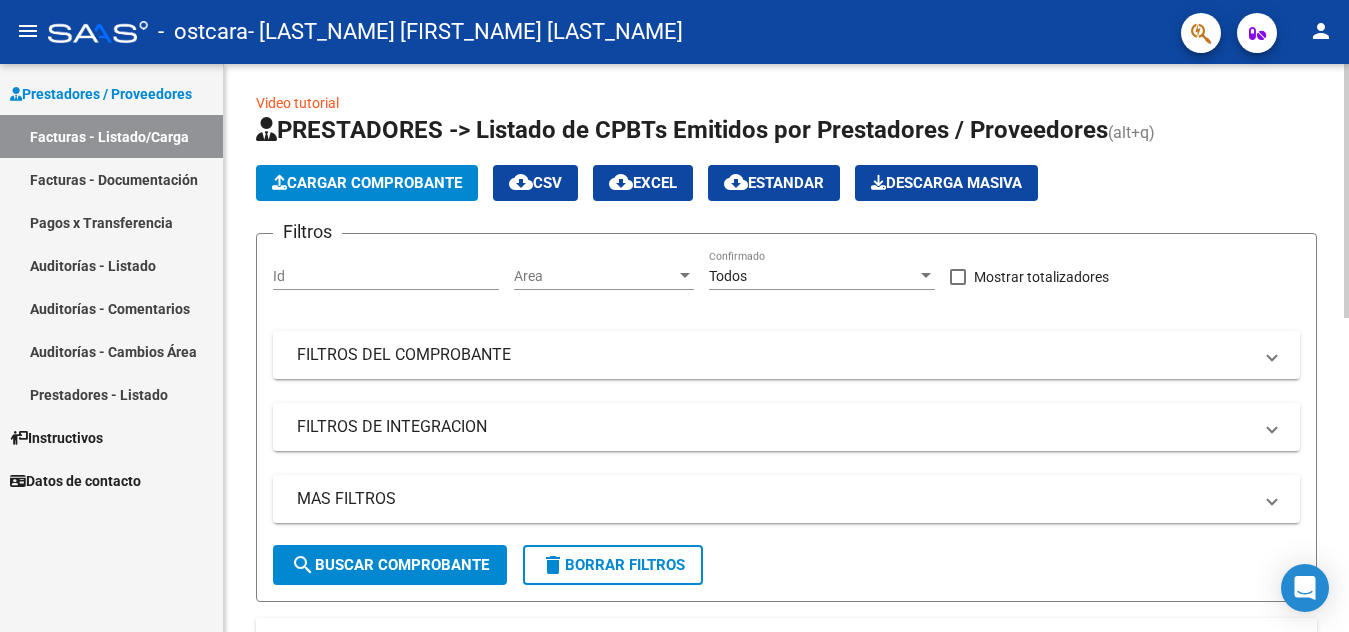 scroll, scrollTop: 0, scrollLeft: 0, axis: both 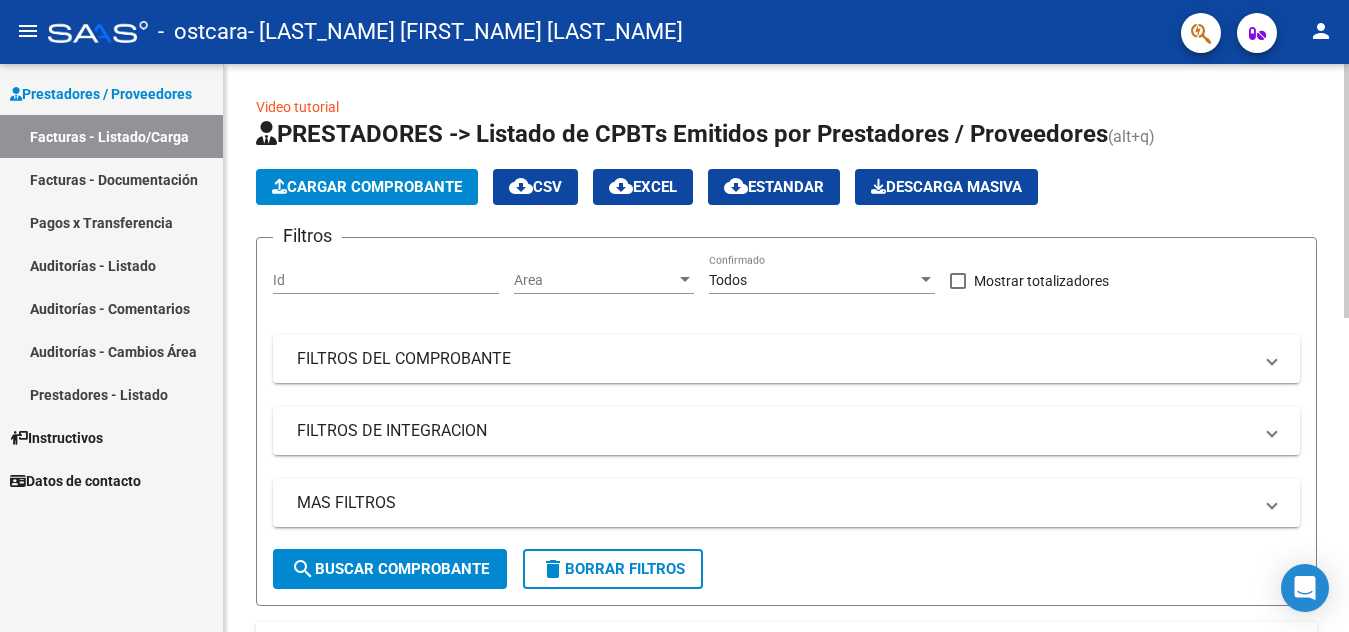 click on "menu - ostcara - [LAST_NAME] [FIRST_NAME] [LAST_NAME] person Prestadores / Proveedores Facturas - Listado/Carga Facturas - Documentación Pagos x Transferencia Auditorías - Listado Auditorías - Comentarios Auditorías - Cambios Área Prestadores - Listado Instructivos Datos de contacto Video tutorial PRESTADORES -> Listado de CPBTs Emitidos por Prestadores / Proveedores (alt+q) Cargar Comprobante
cloud_download CSV cloud_download EXCEL cloud_download Estandar Descarga Masiva
Filtros Id Area Area Todos Confirmado Mostrar totalizadores FILTROS DEL COMPROBANTE Comprobante Tipo Comprobante Tipo Start date – End date Fec. Comprobante Desde / Hasta Días Emisión Desde(cant. días) Días Emisión Hasta(cant. días) CUIT / Razón Social Pto. Venta Nro. Comprobante Código SSS CAE Válido CAE Válido Todos Cargado Módulo Hosp. Todos Tiene facturacion Apócrifa Hospital Refes FILTROS DE INTEGRACION Período De Prestación Campos del Archivo de Rendición Devuelto x SSS (dr_envio)" at bounding box center [674, 316] 